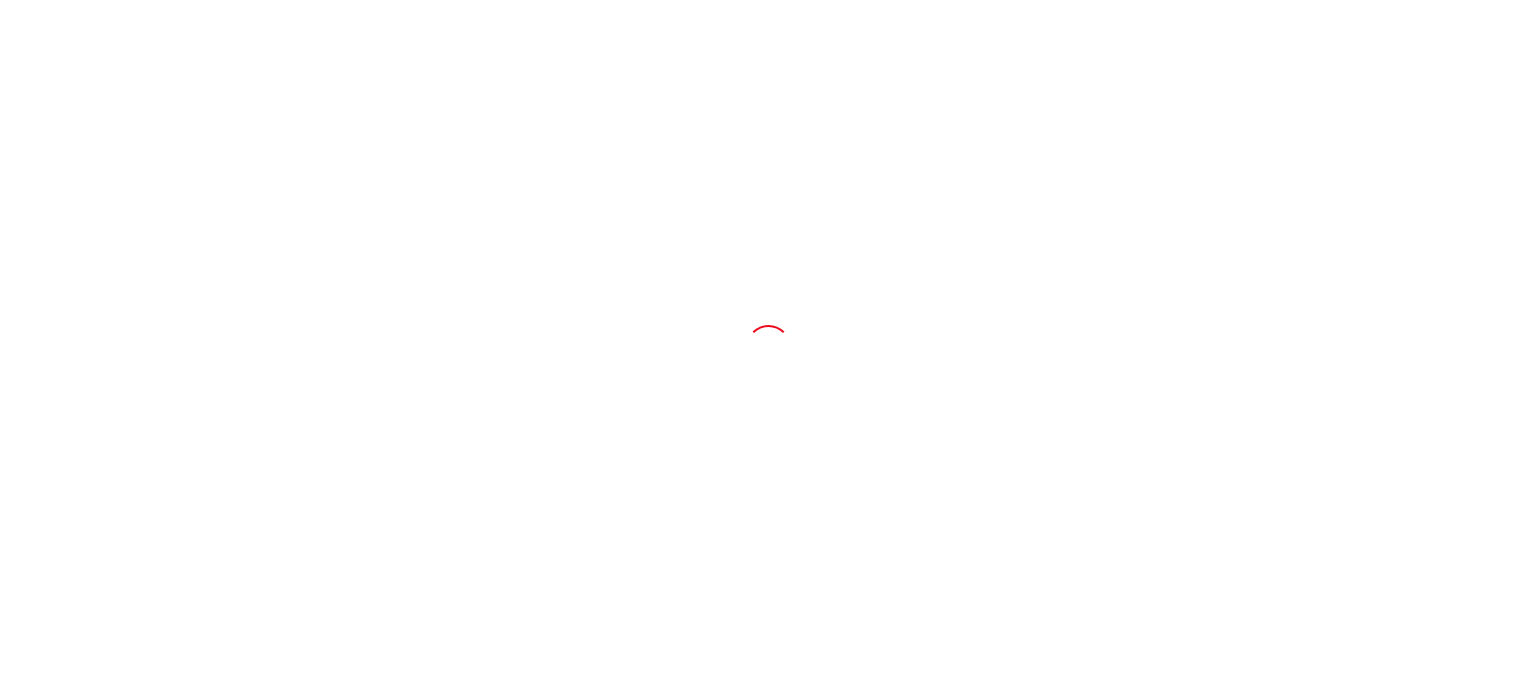 scroll, scrollTop: 0, scrollLeft: 0, axis: both 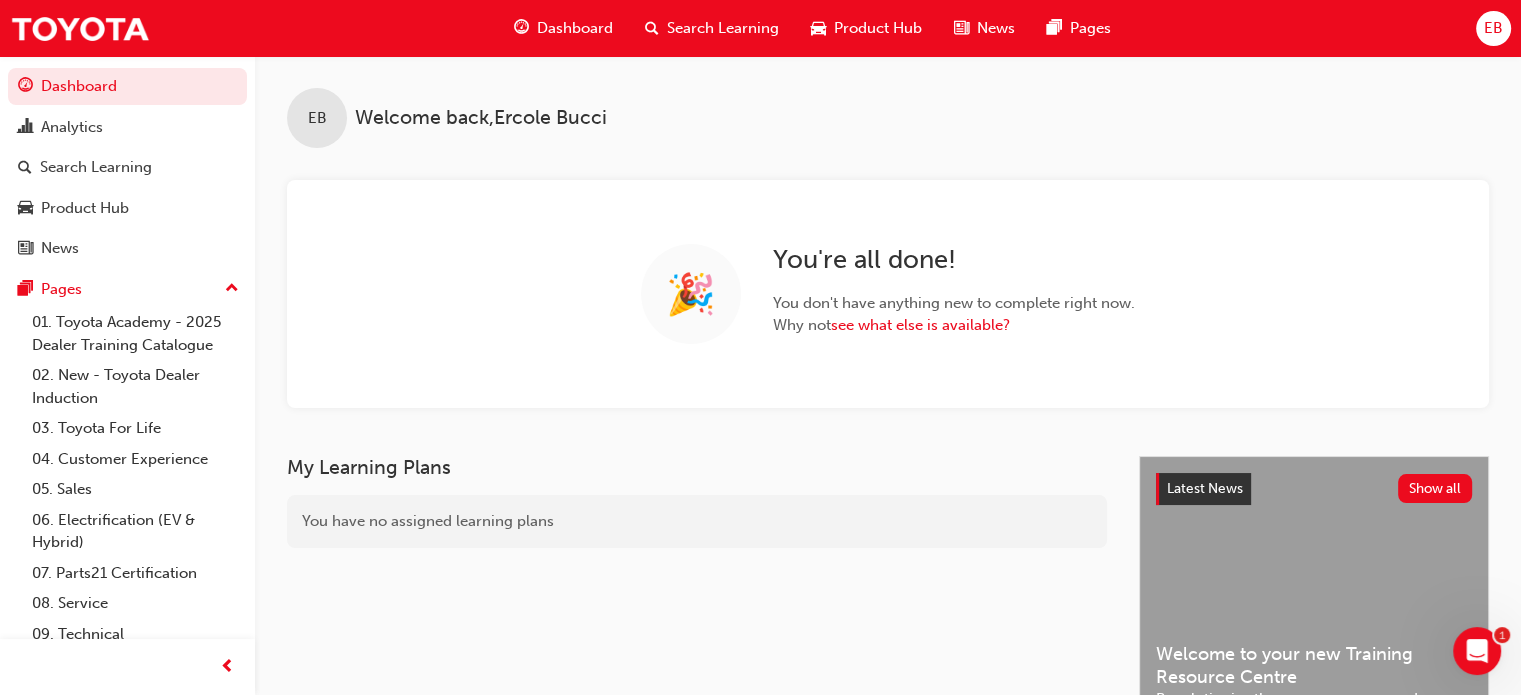 click on "Search Learning" at bounding box center [723, 28] 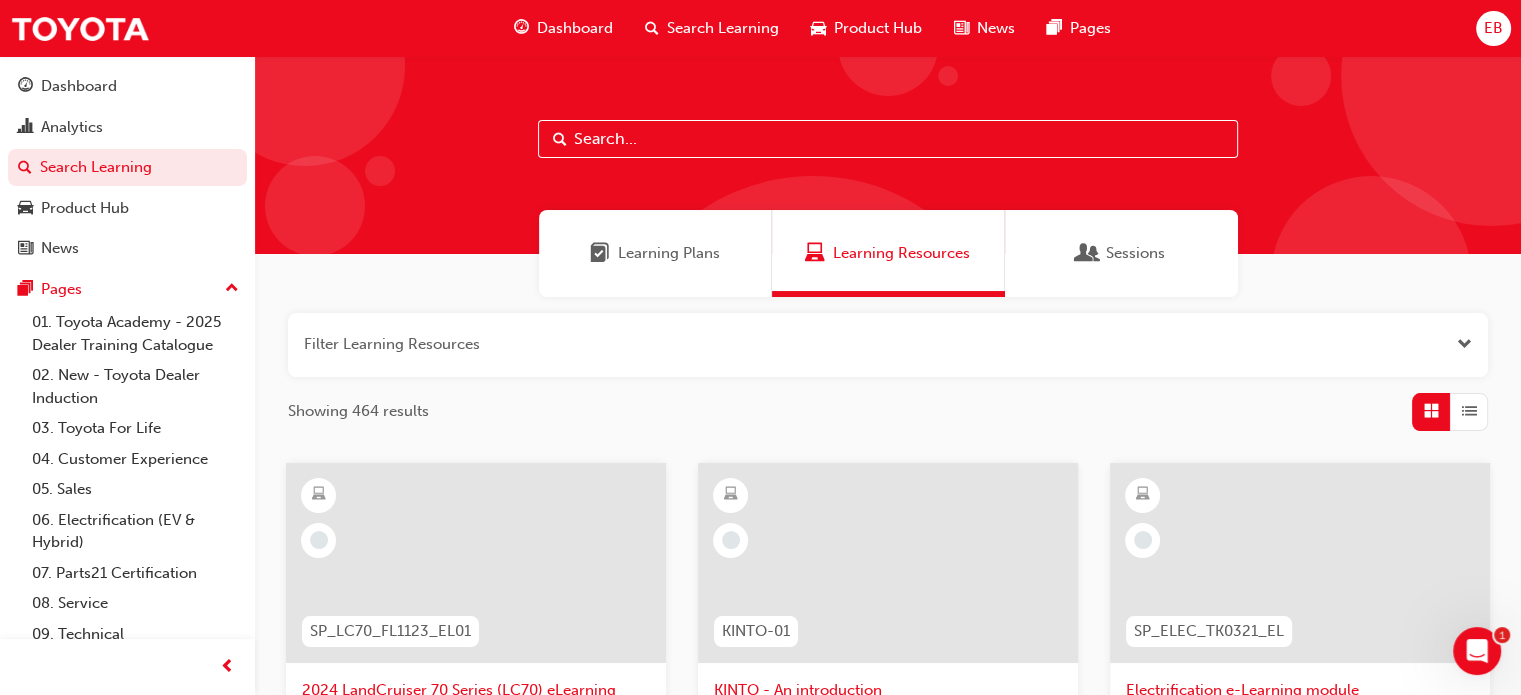 click at bounding box center [888, 139] 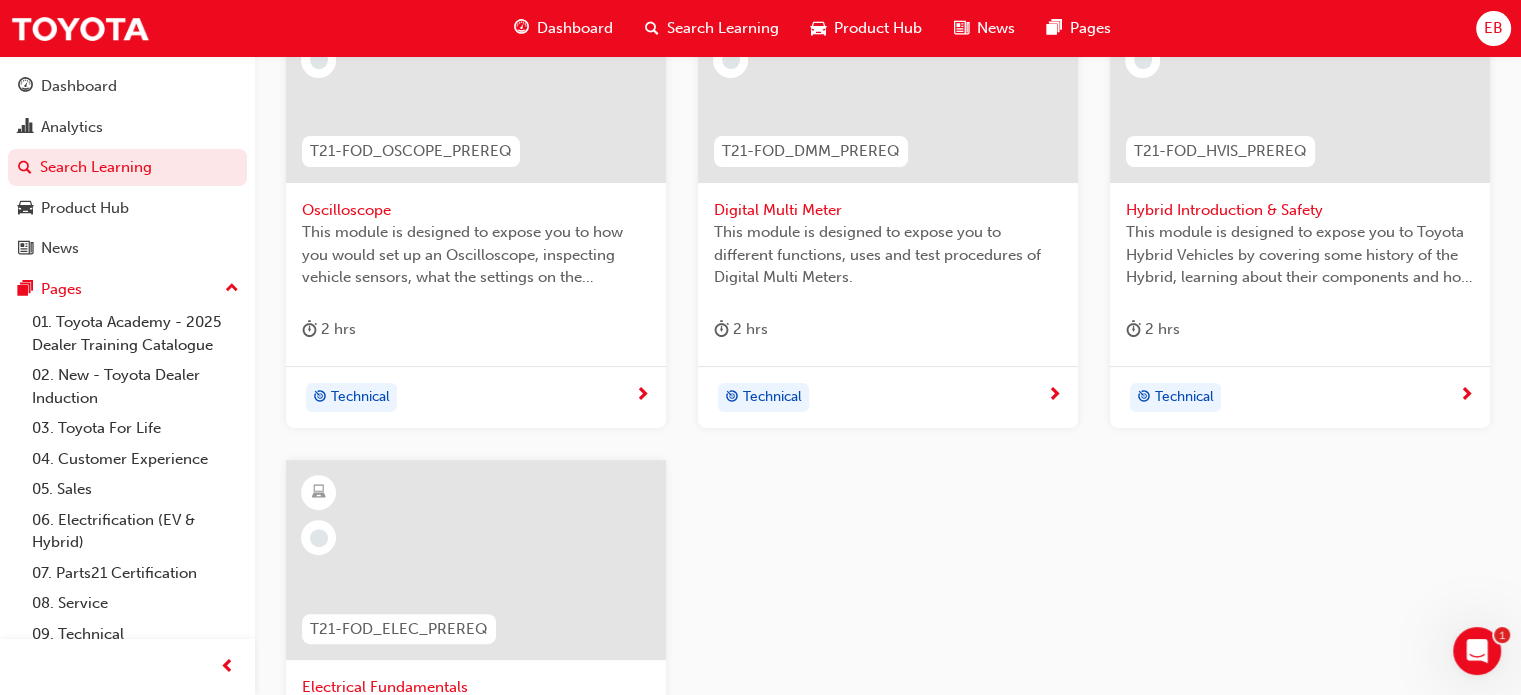 scroll, scrollTop: 573, scrollLeft: 0, axis: vertical 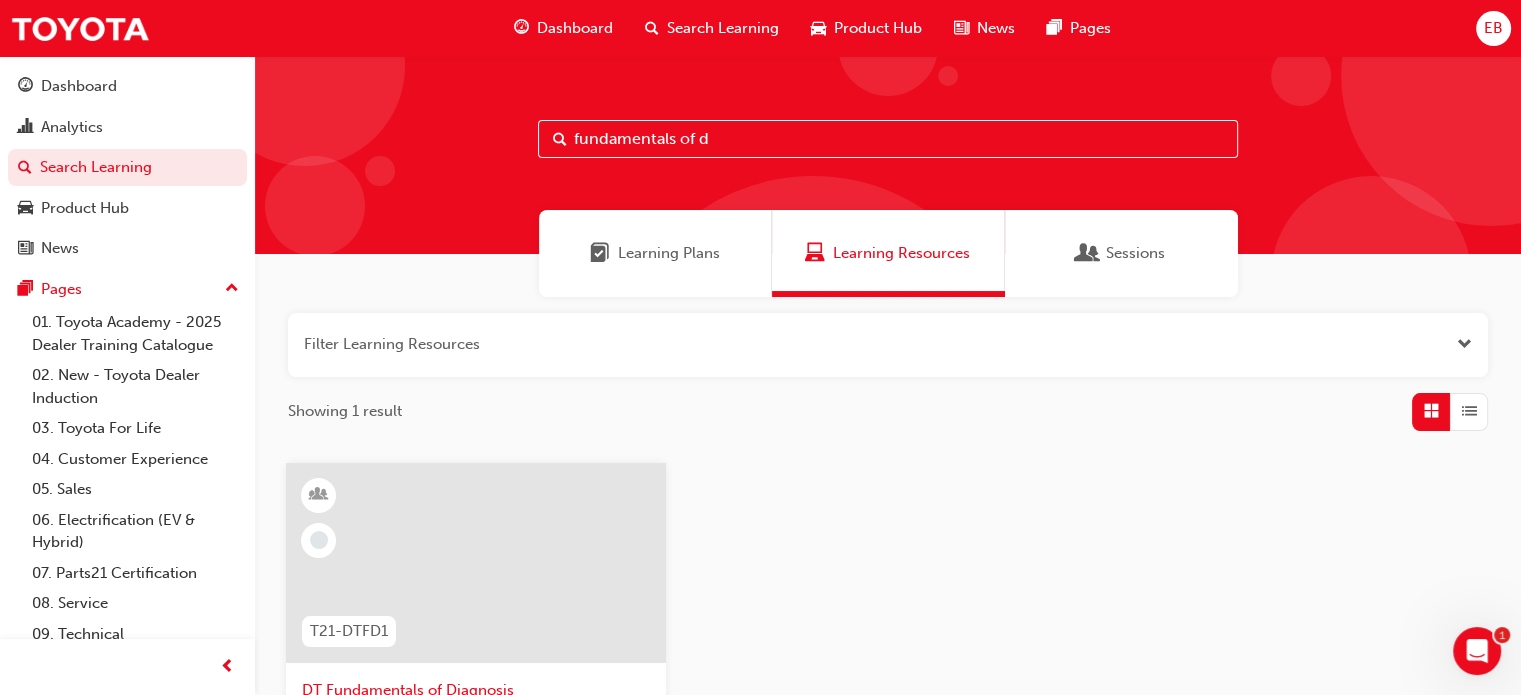 type on "fundamentals of d" 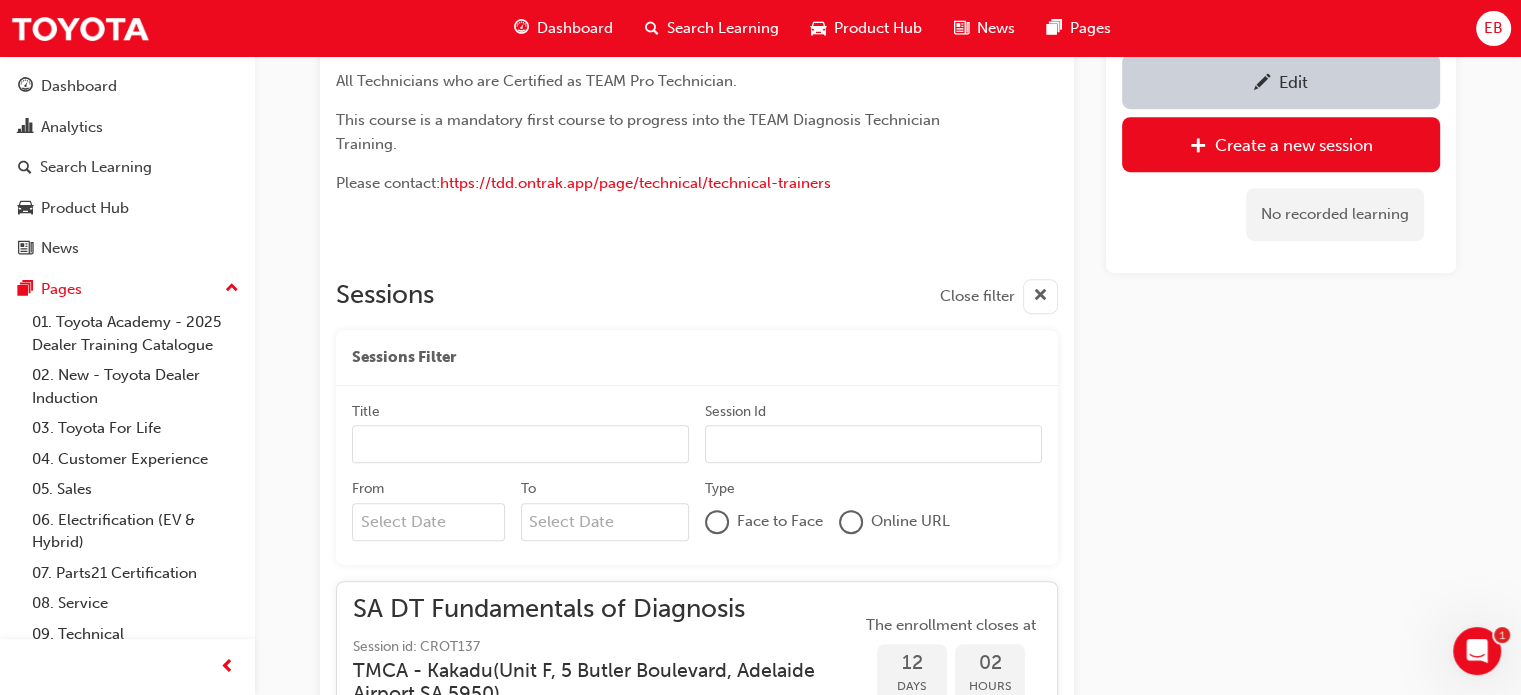 scroll, scrollTop: 1124, scrollLeft: 0, axis: vertical 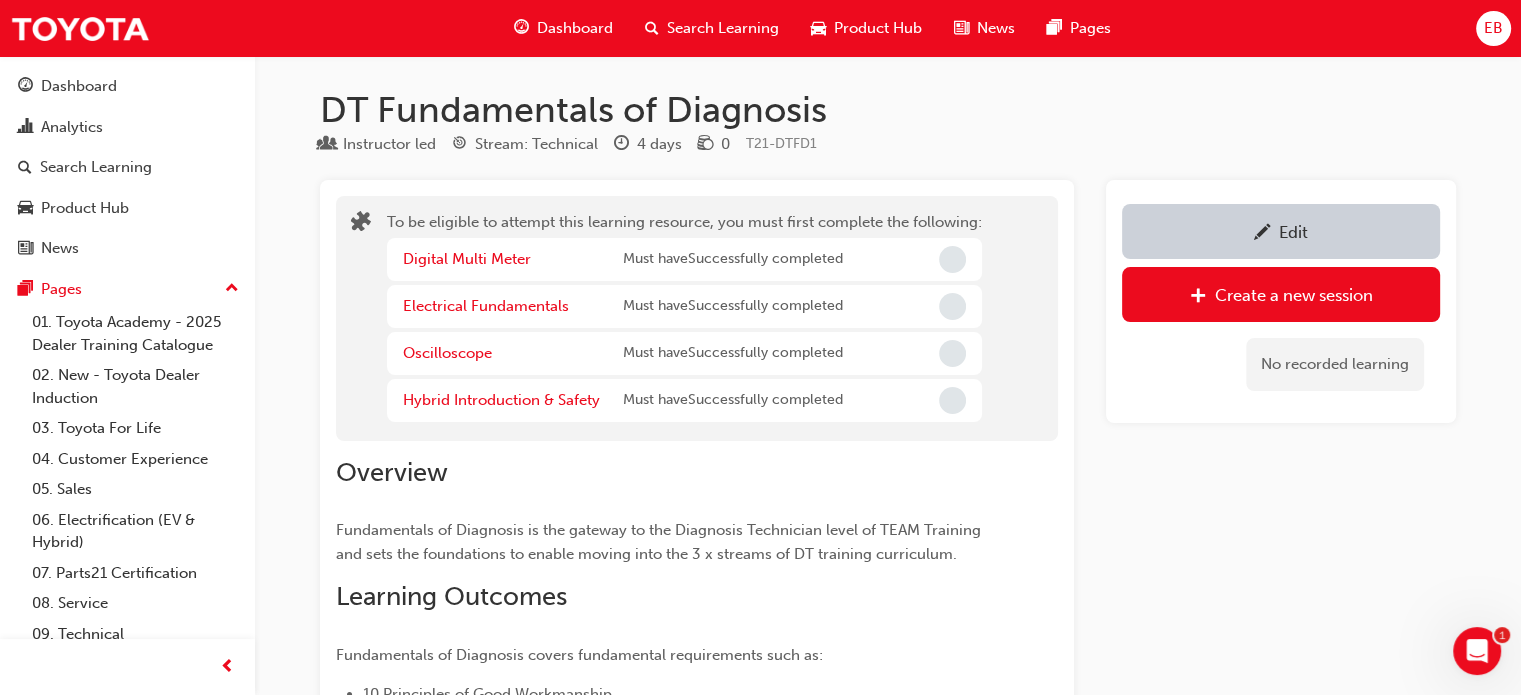 click on "Edit" at bounding box center (1293, 232) 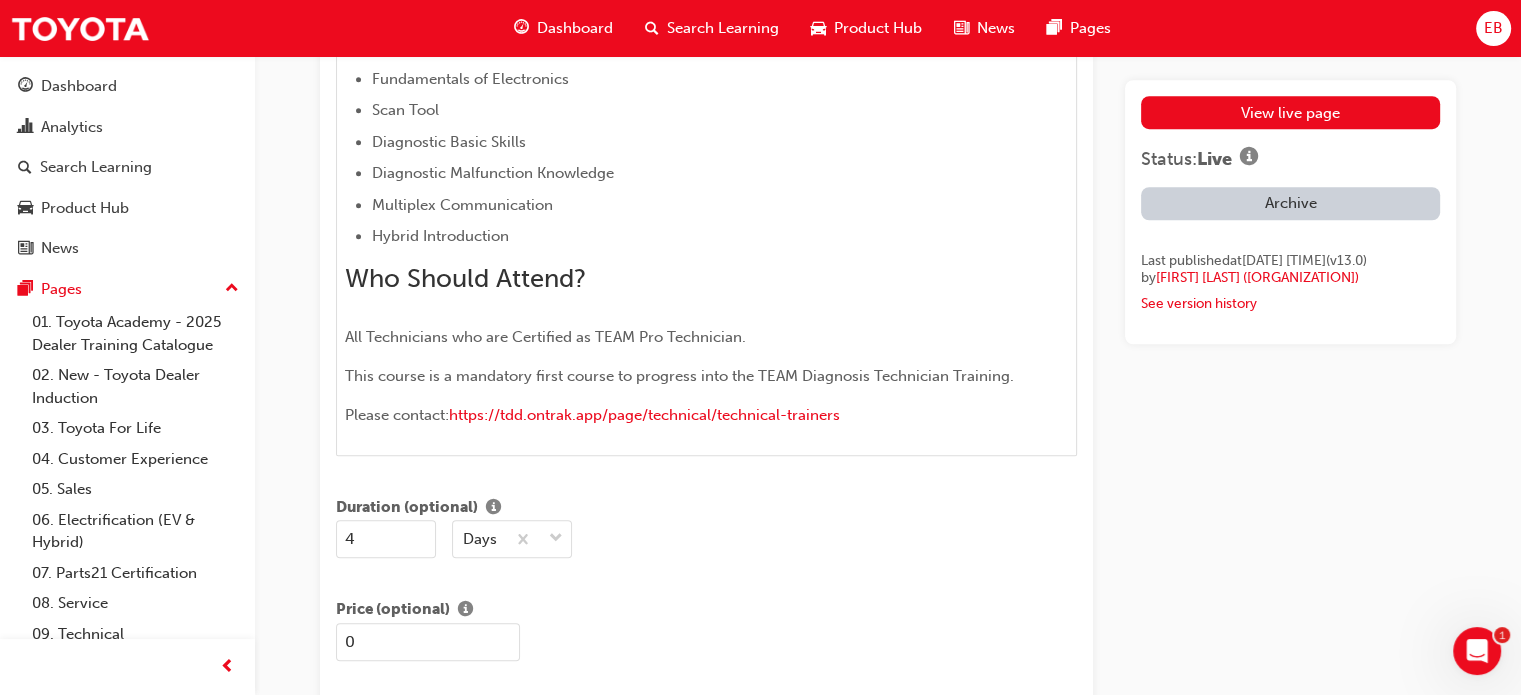 scroll, scrollTop: 1599, scrollLeft: 0, axis: vertical 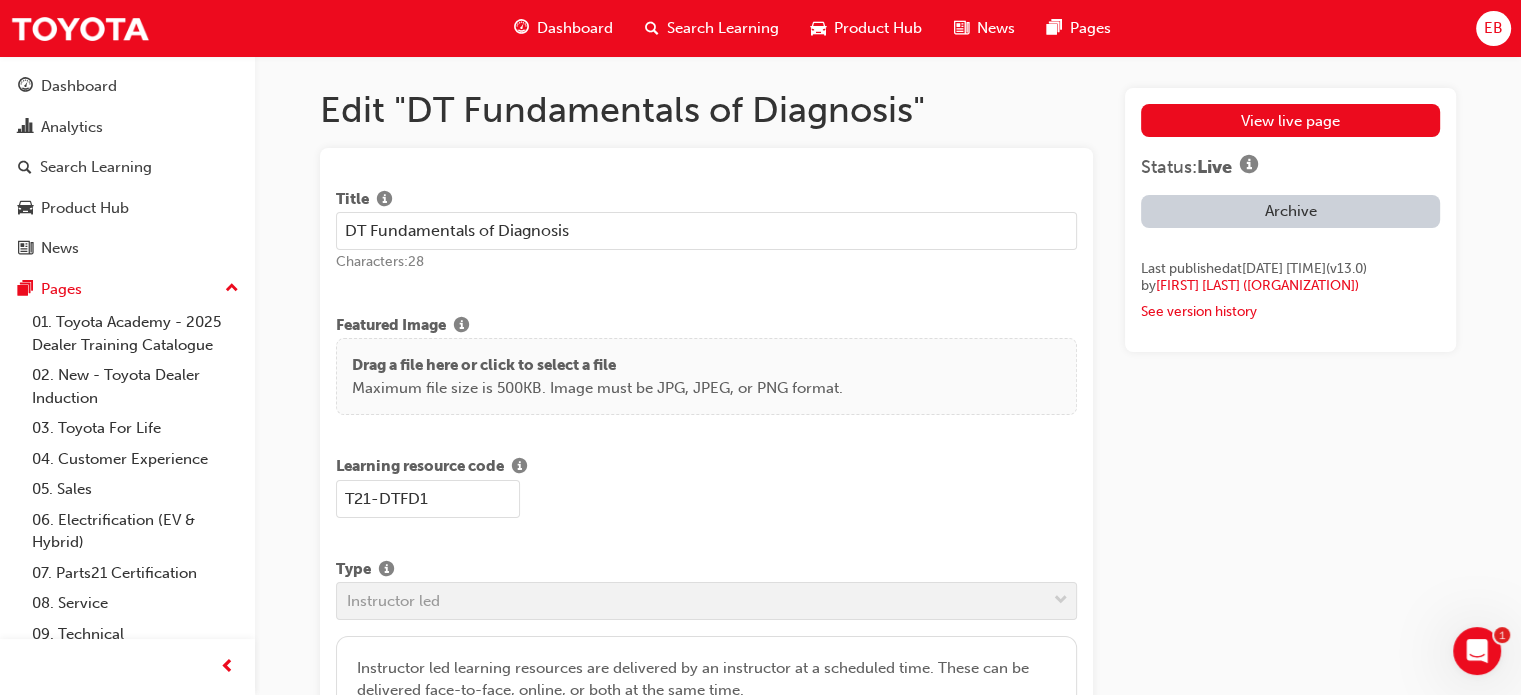click on "Dashboard" at bounding box center [575, 28] 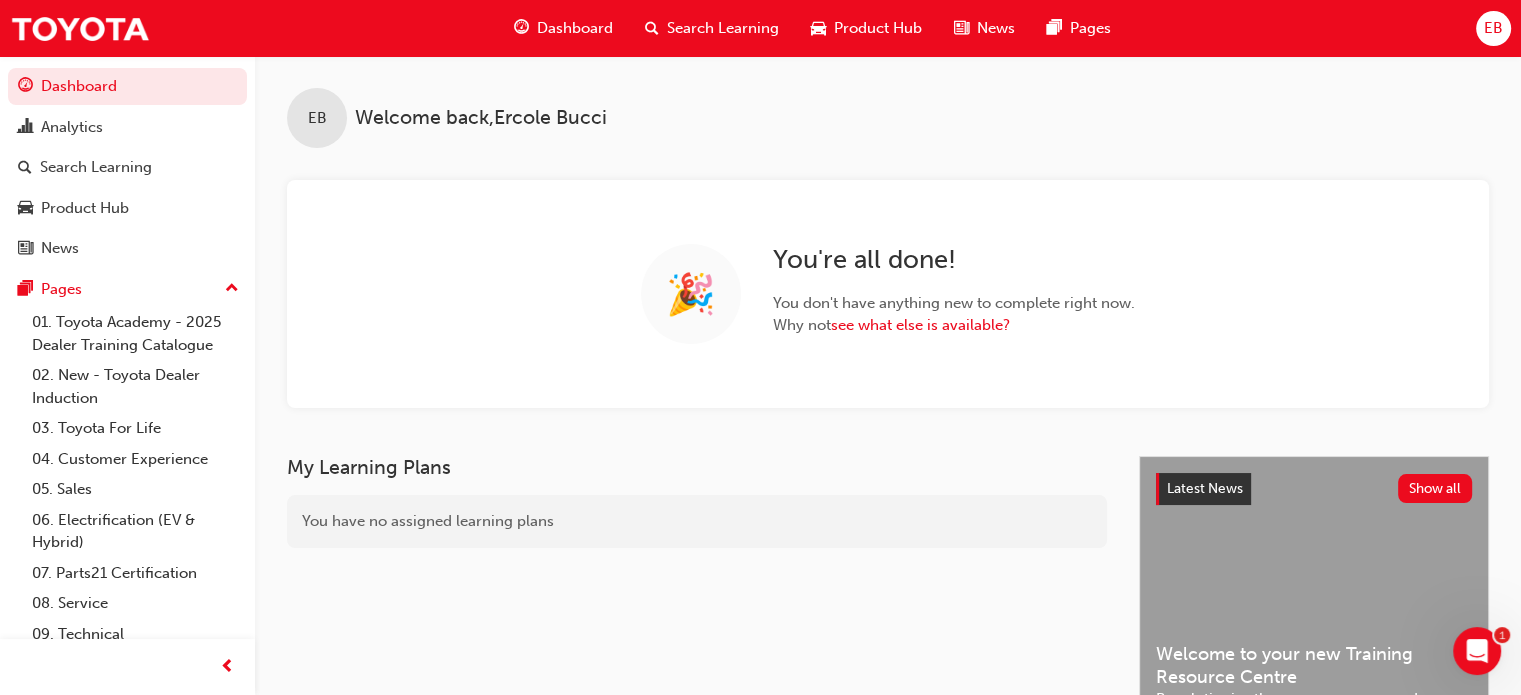 click on "Search Learning" at bounding box center [723, 28] 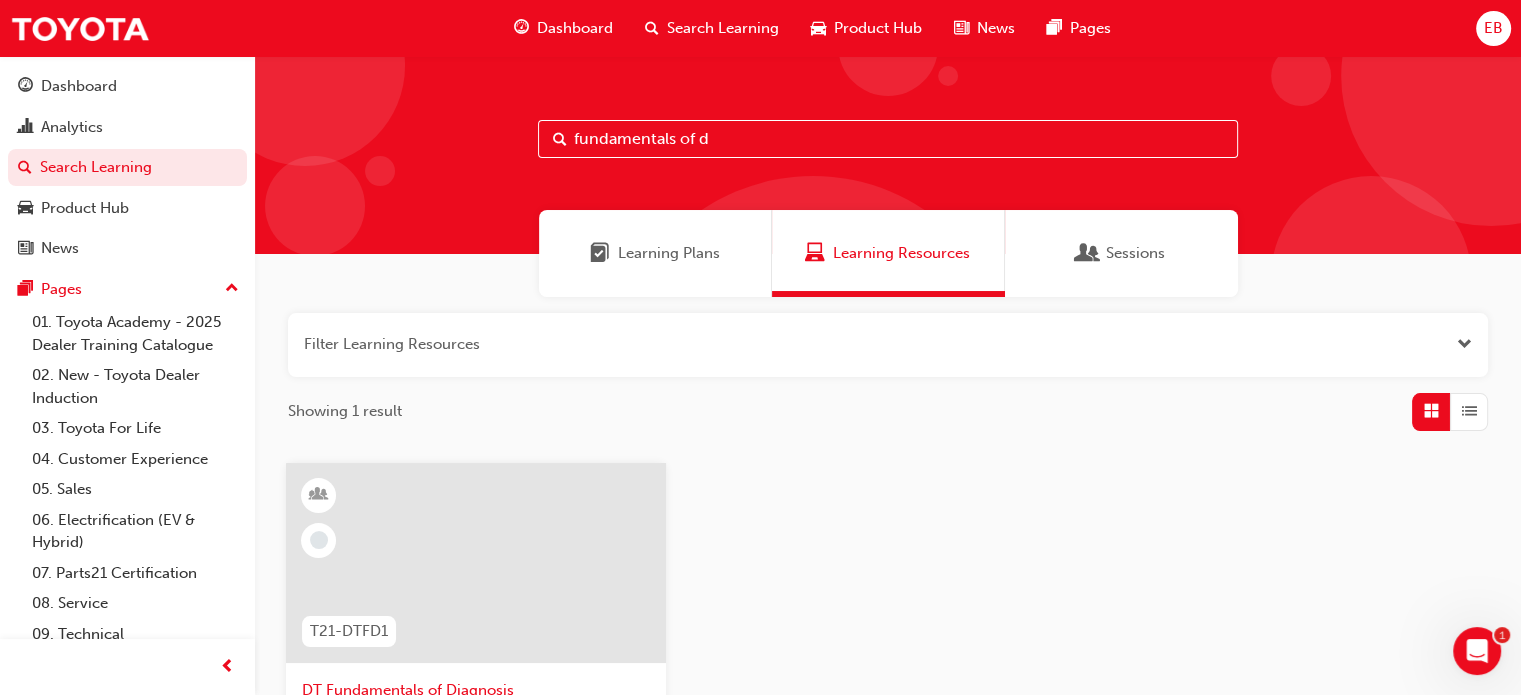 drag, startPoint x: 744, startPoint y: 123, endPoint x: 535, endPoint y: 119, distance: 209.03827 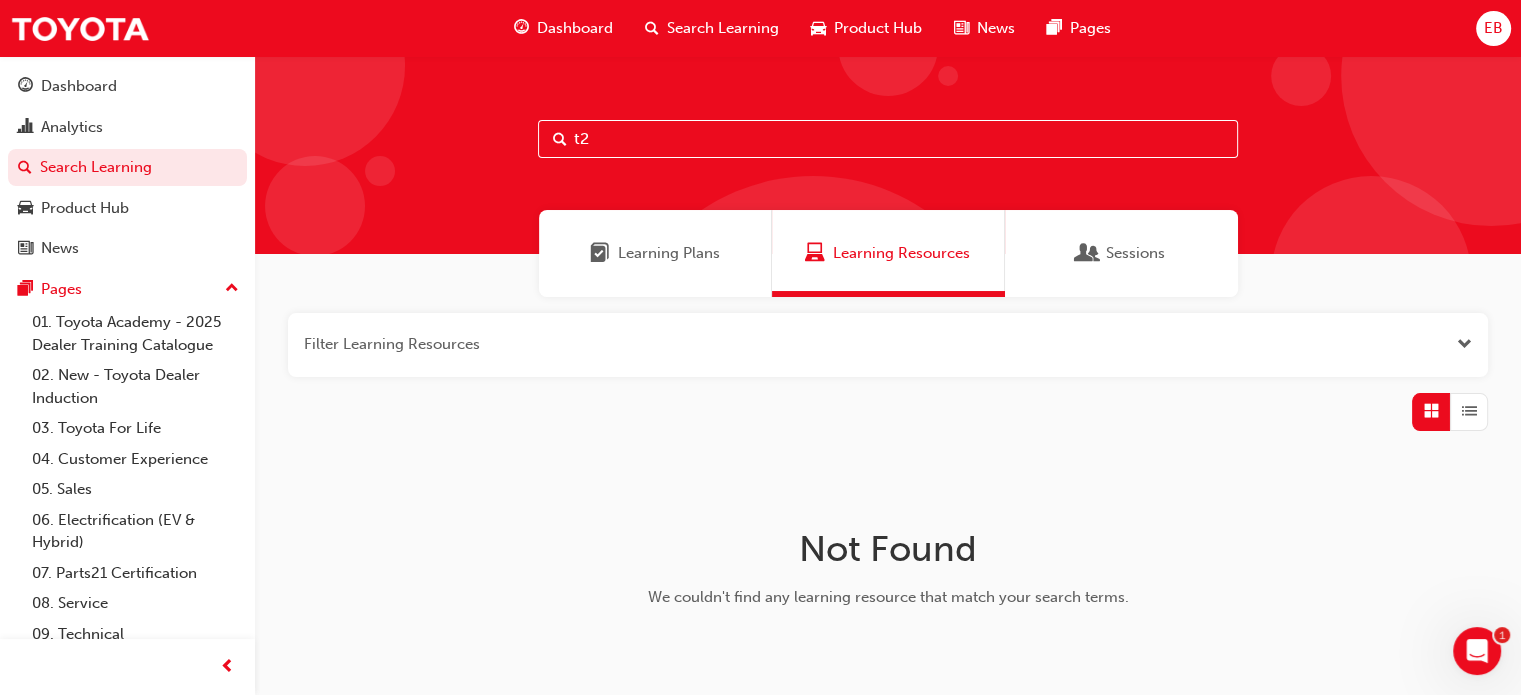 type on "t" 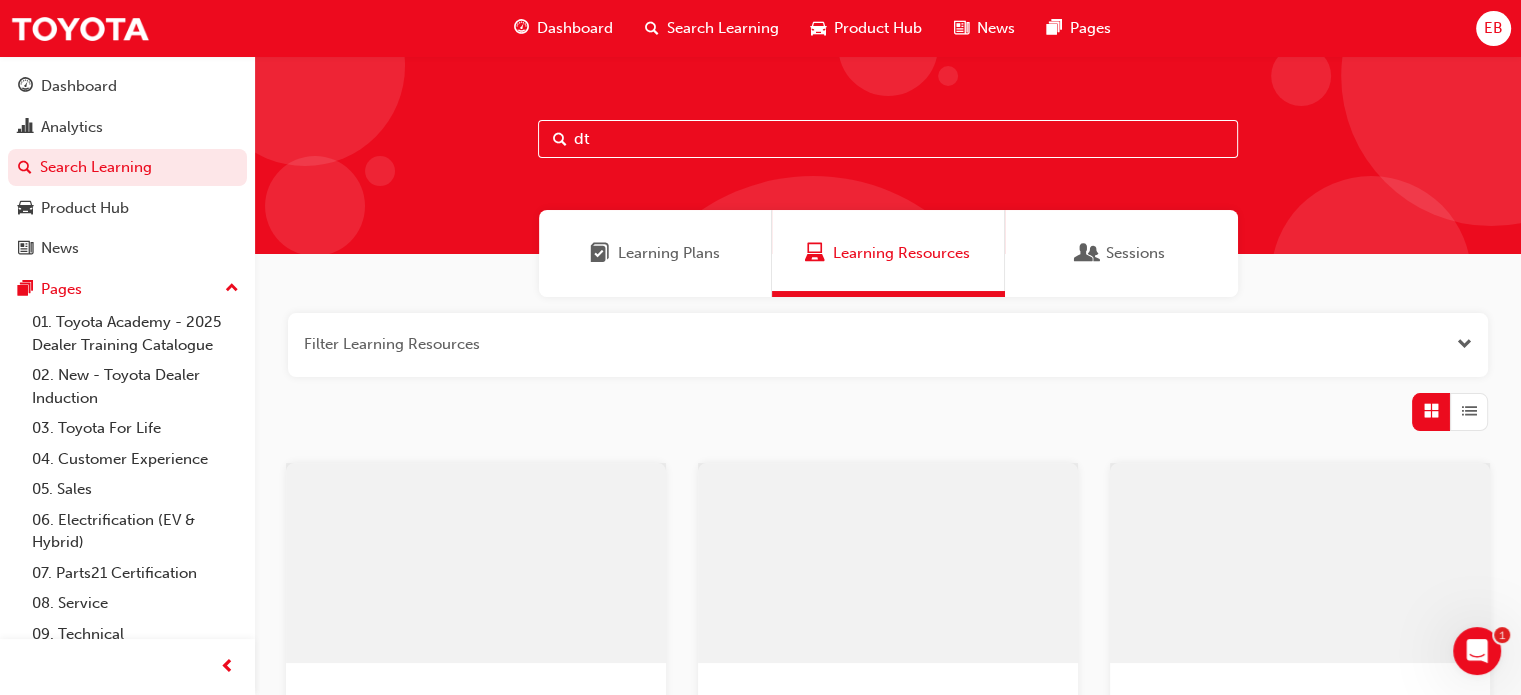 type on "dt" 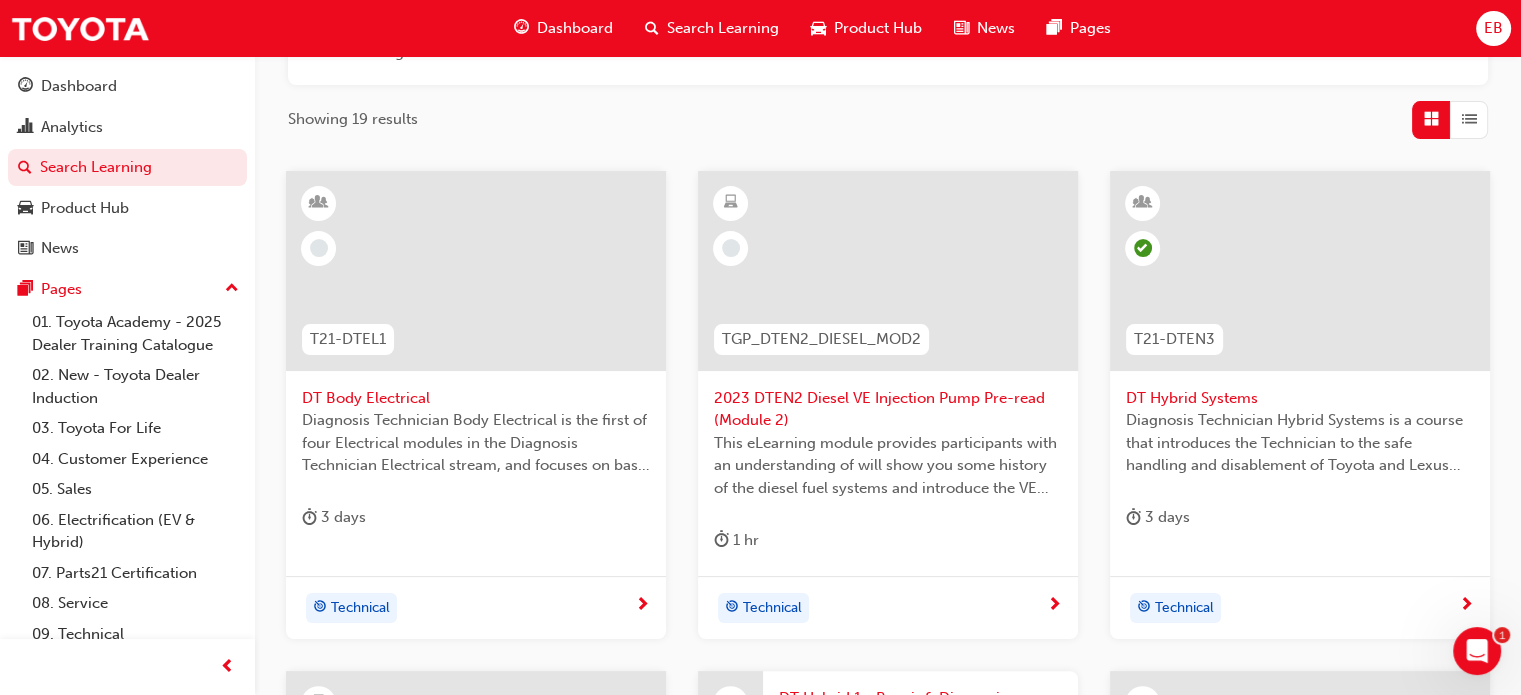 scroll, scrollTop: 372, scrollLeft: 0, axis: vertical 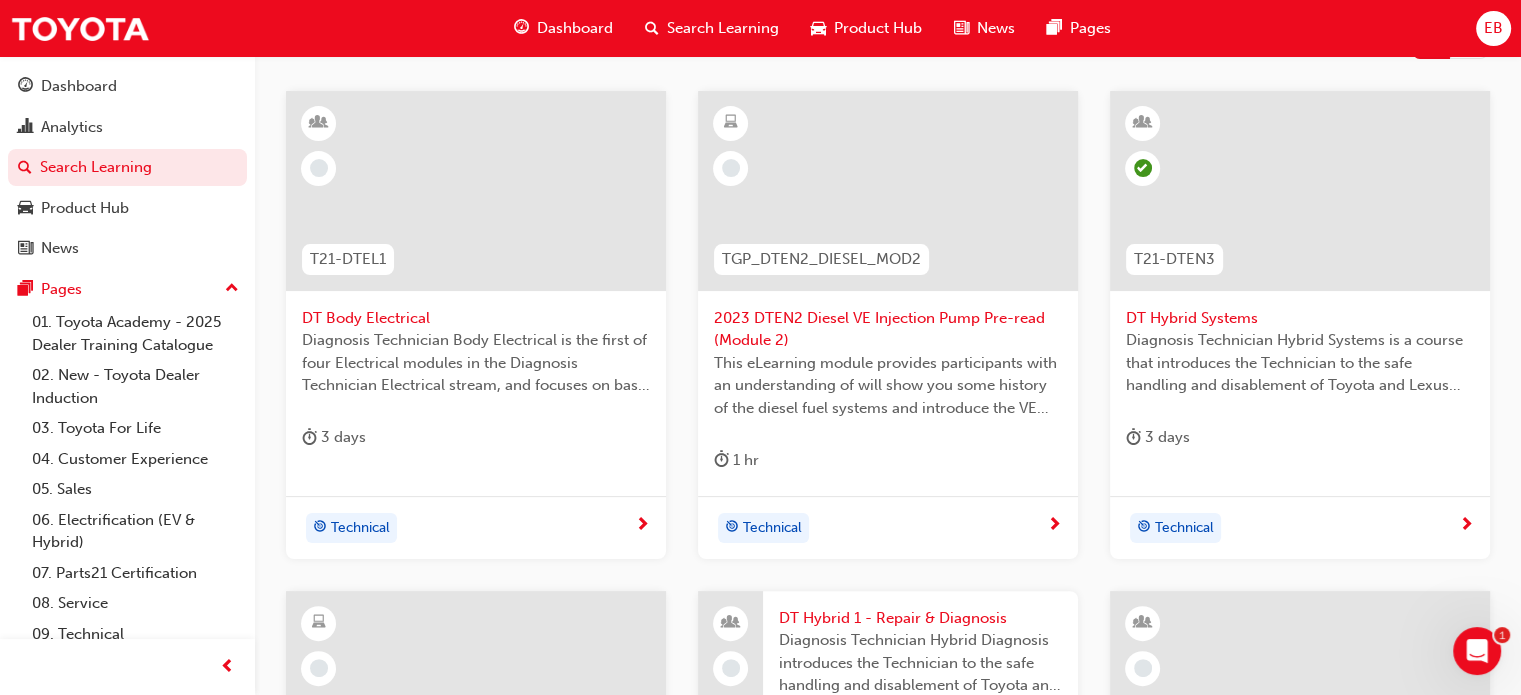 click on "DT Body Electrical" at bounding box center [476, 318] 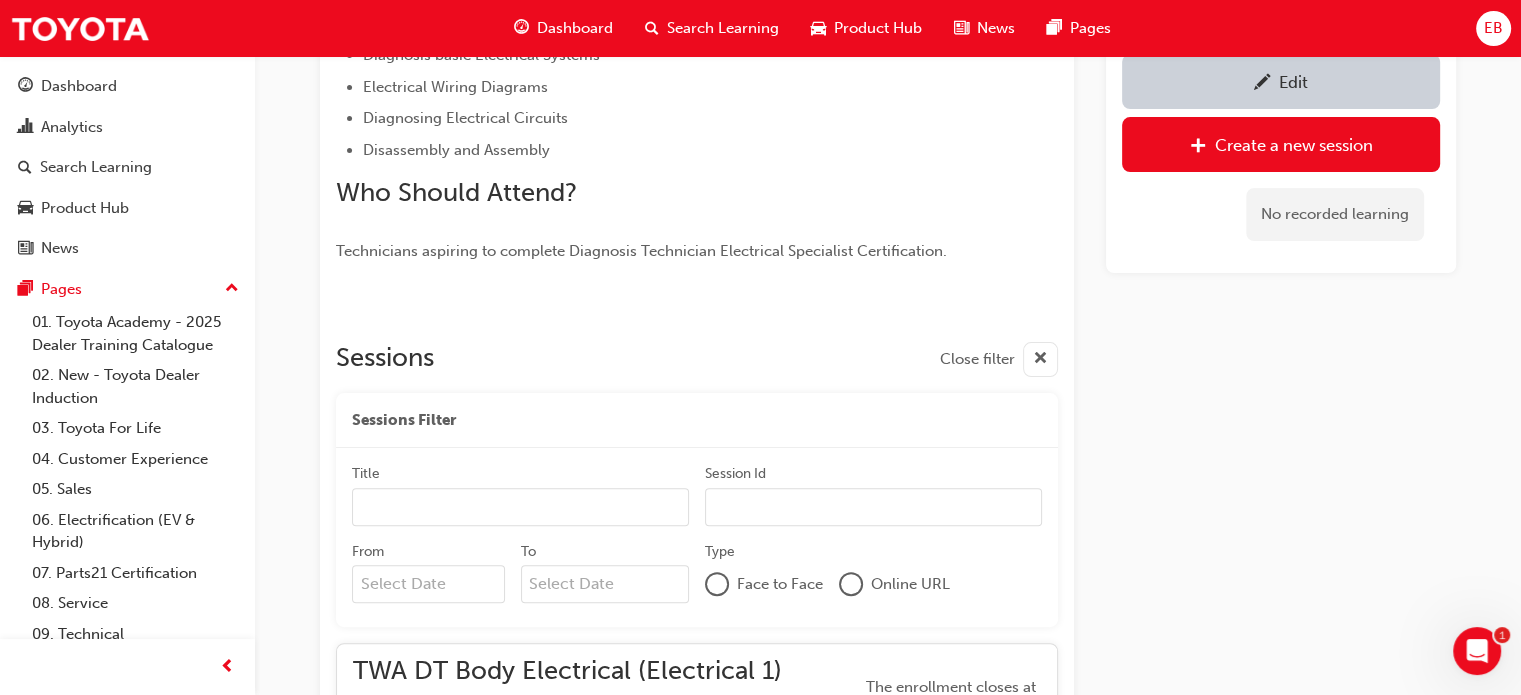 scroll, scrollTop: 551, scrollLeft: 0, axis: vertical 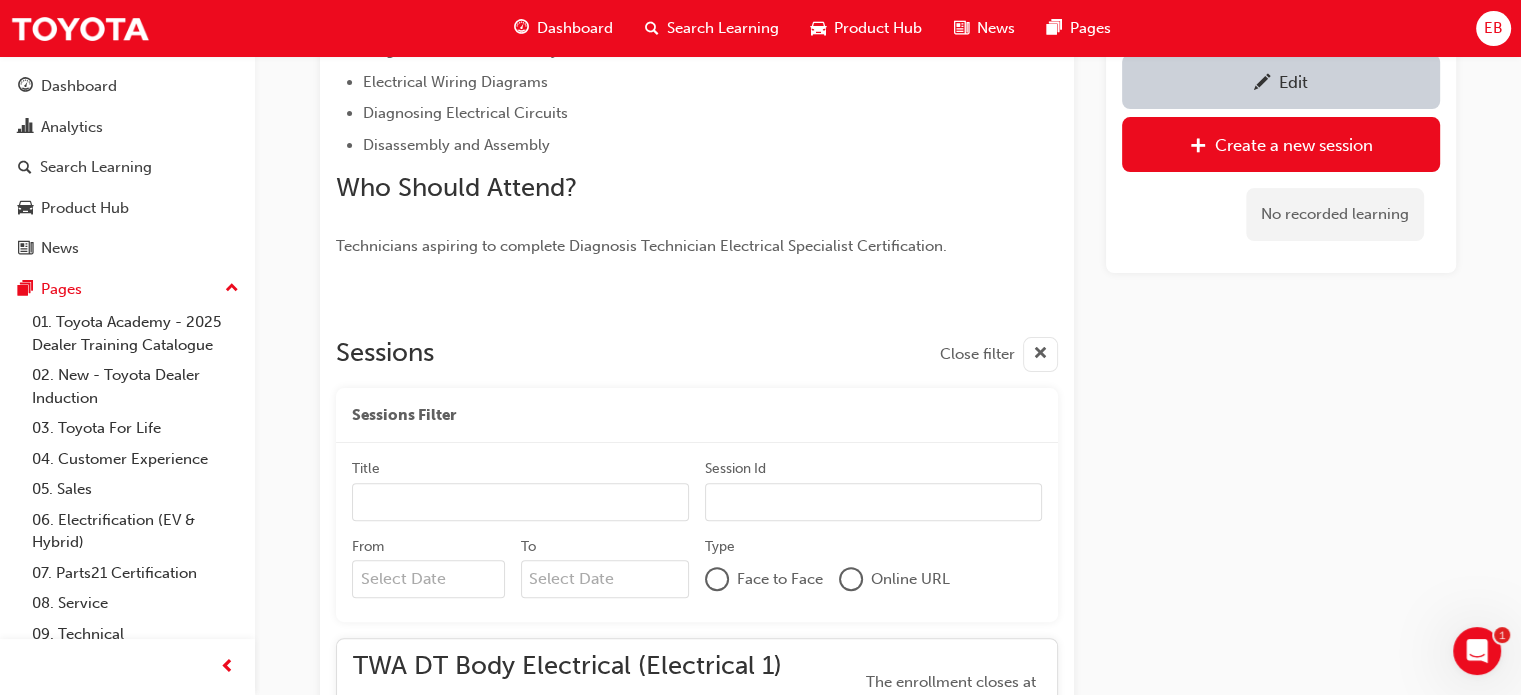 click on "Edit" at bounding box center [1281, 81] 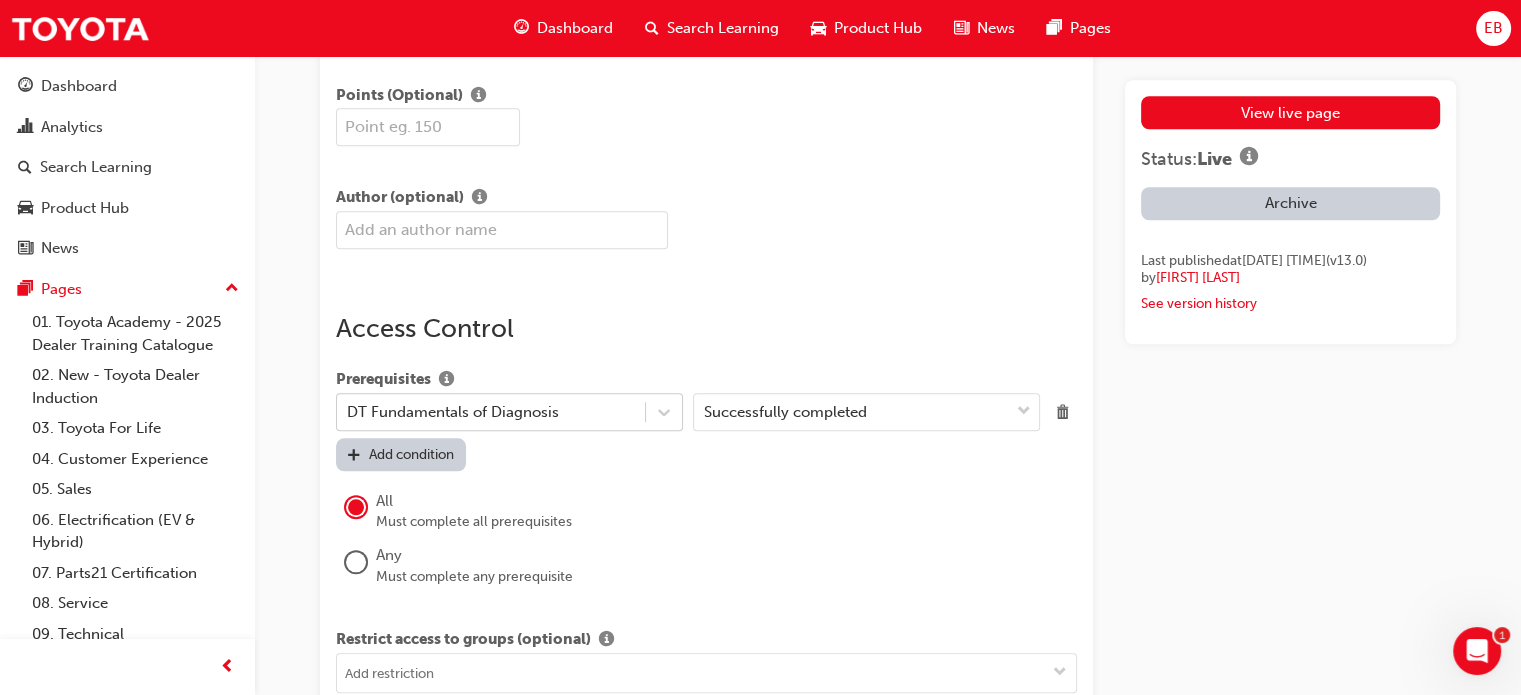 scroll, scrollTop: 1839, scrollLeft: 0, axis: vertical 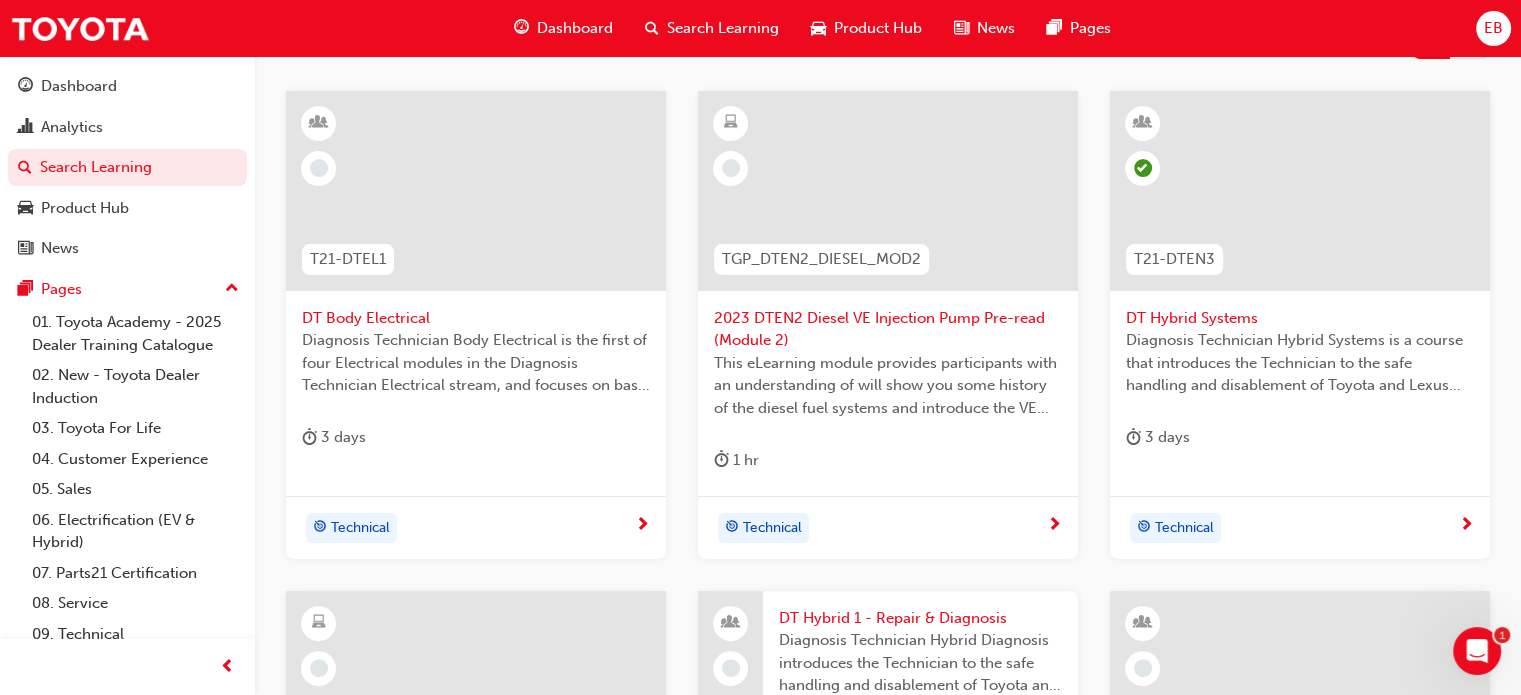 click on "DT Hybrid Systems" at bounding box center [1300, 318] 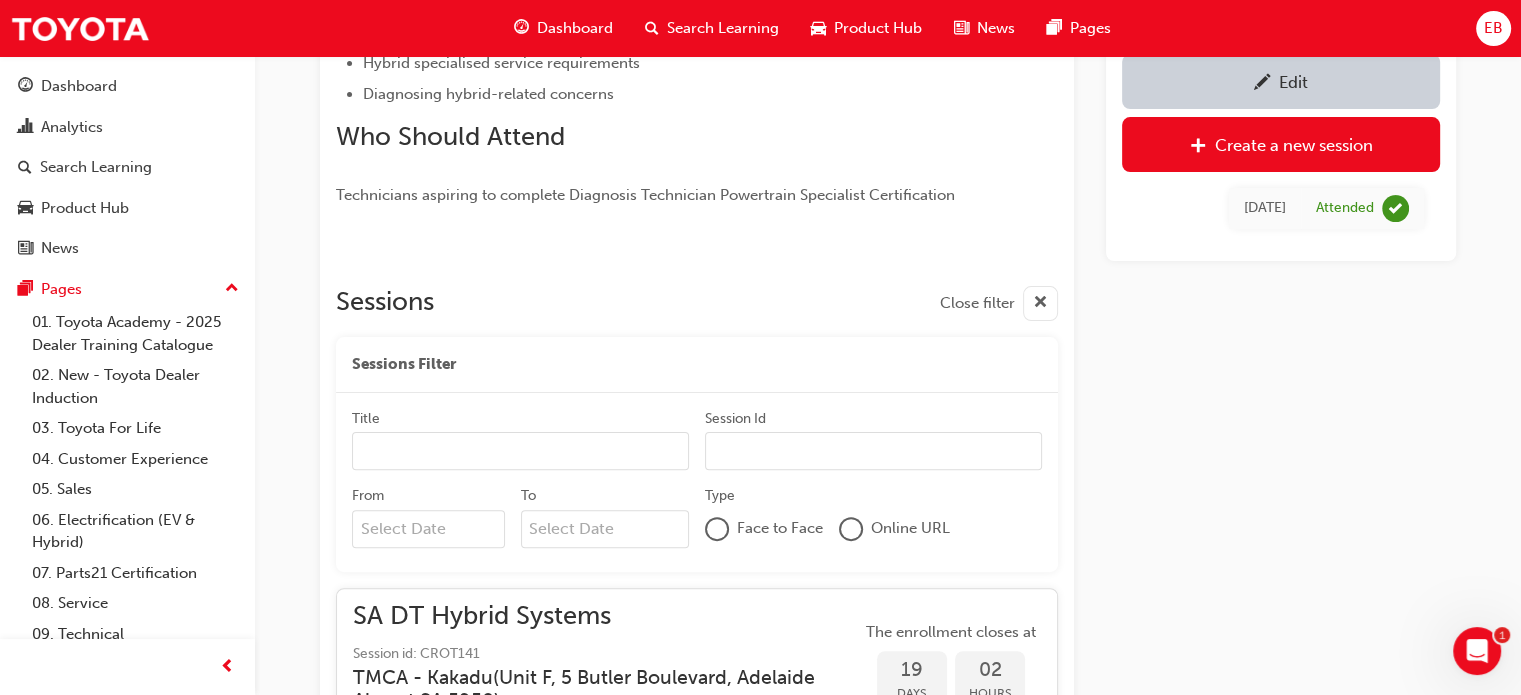 scroll, scrollTop: 561, scrollLeft: 0, axis: vertical 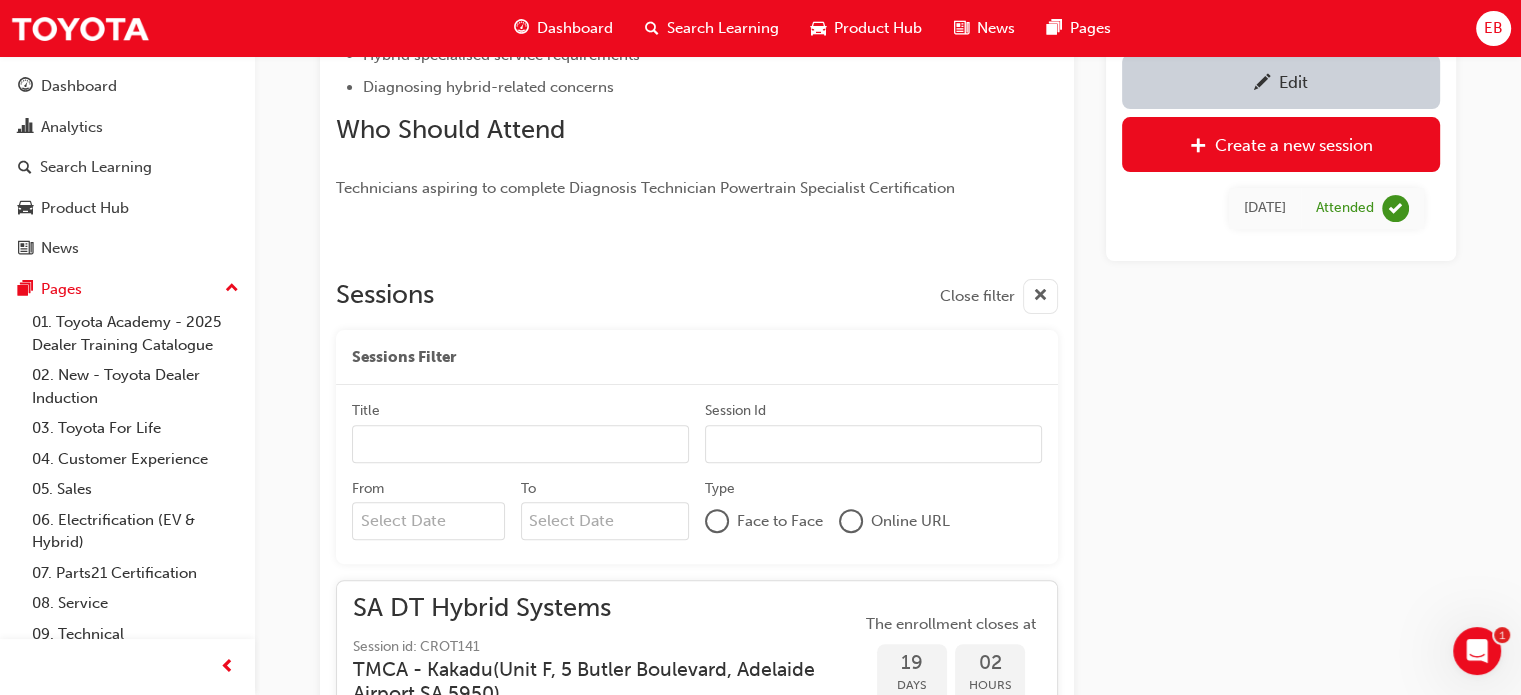 click on "Edit" at bounding box center (1281, 81) 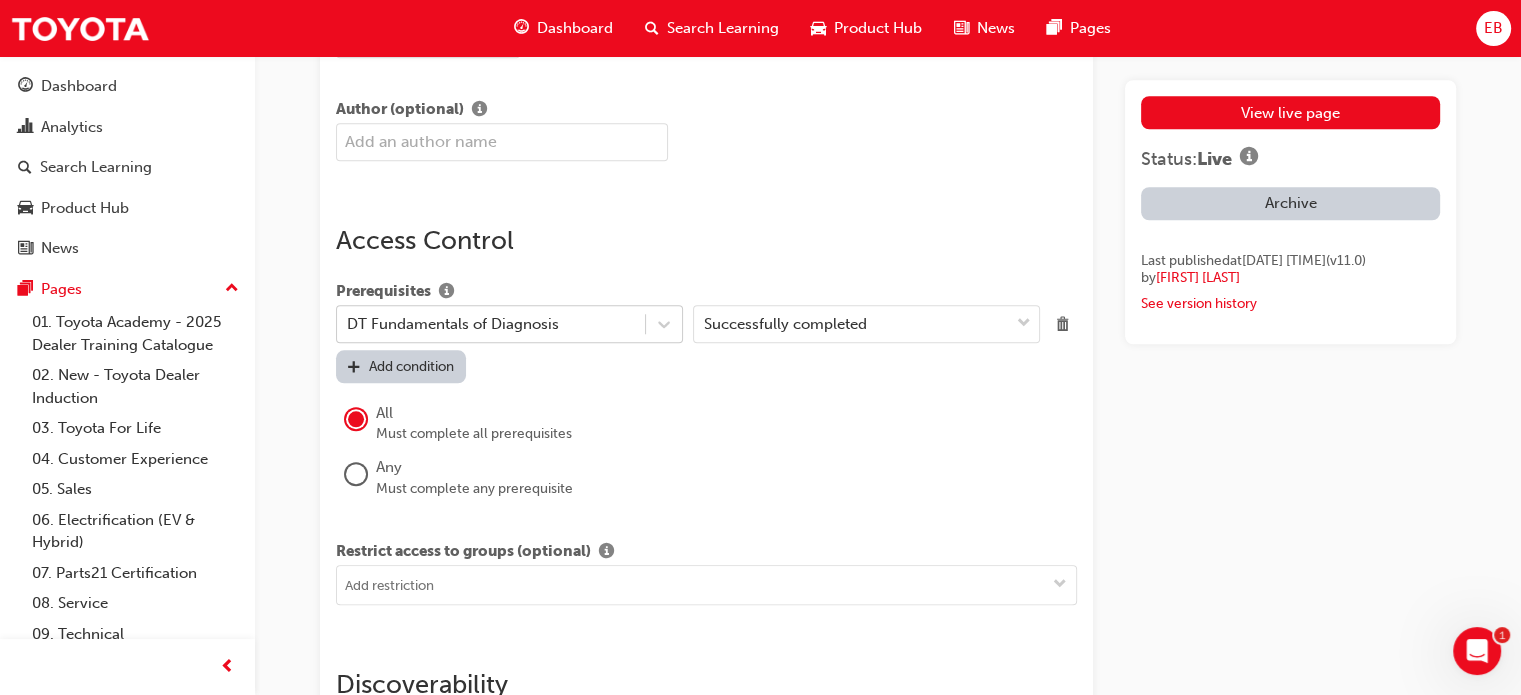 scroll, scrollTop: 1852, scrollLeft: 0, axis: vertical 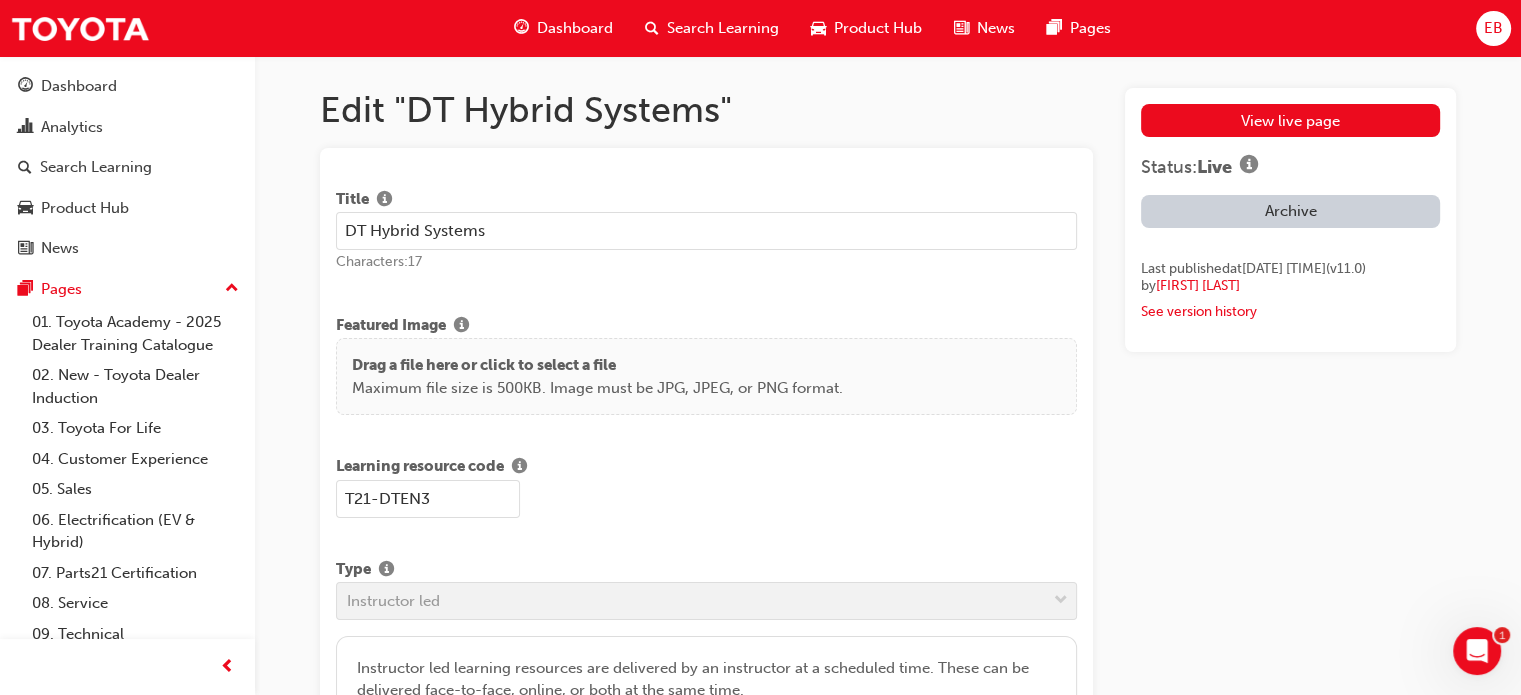 click on "Search Learning" at bounding box center (723, 28) 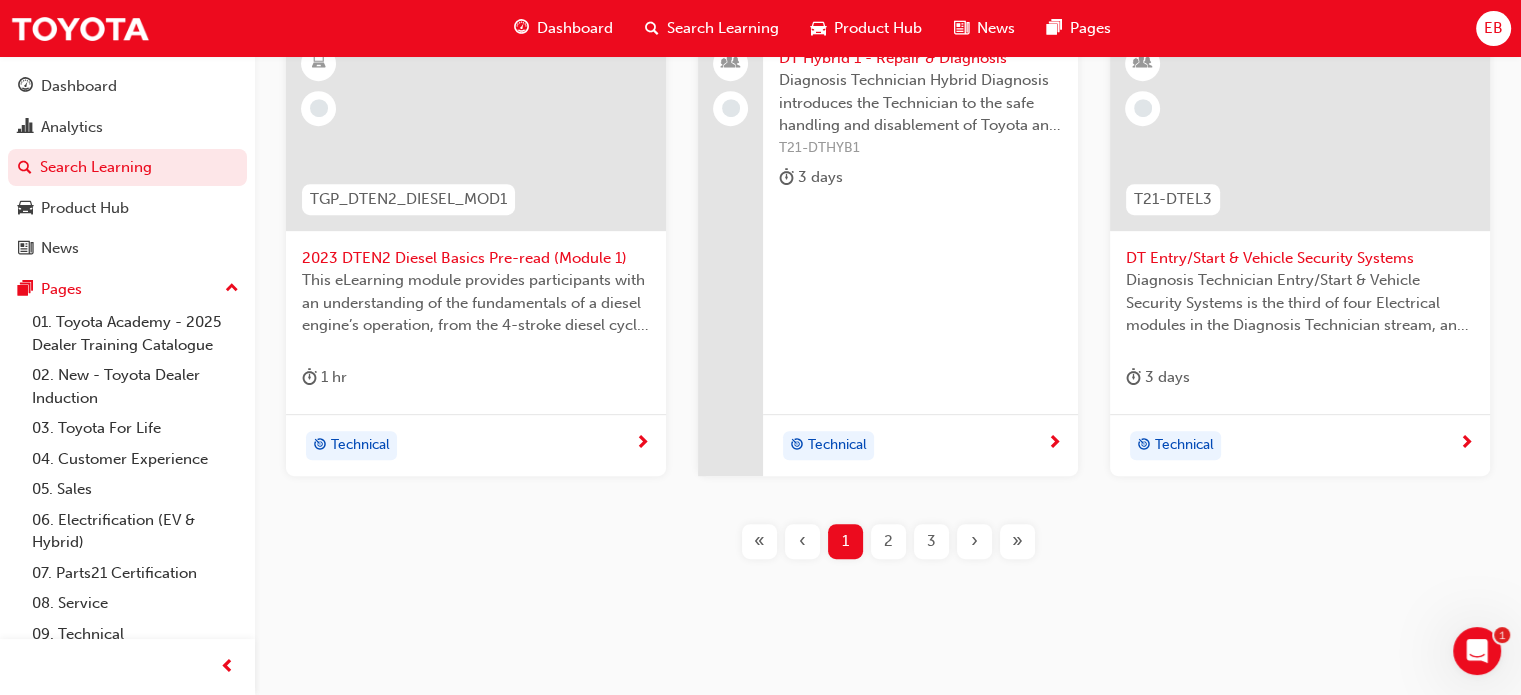 scroll, scrollTop: 958, scrollLeft: 0, axis: vertical 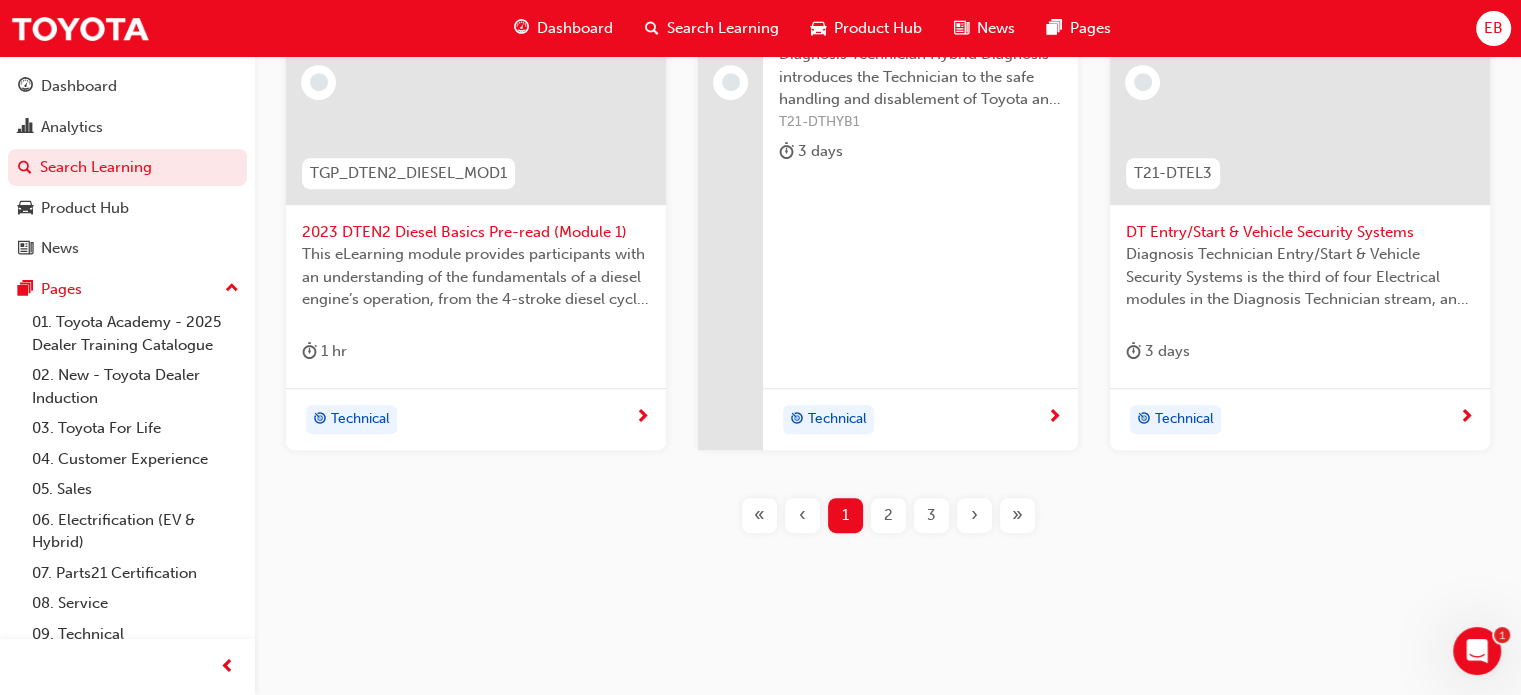 click on "2" at bounding box center [888, 515] 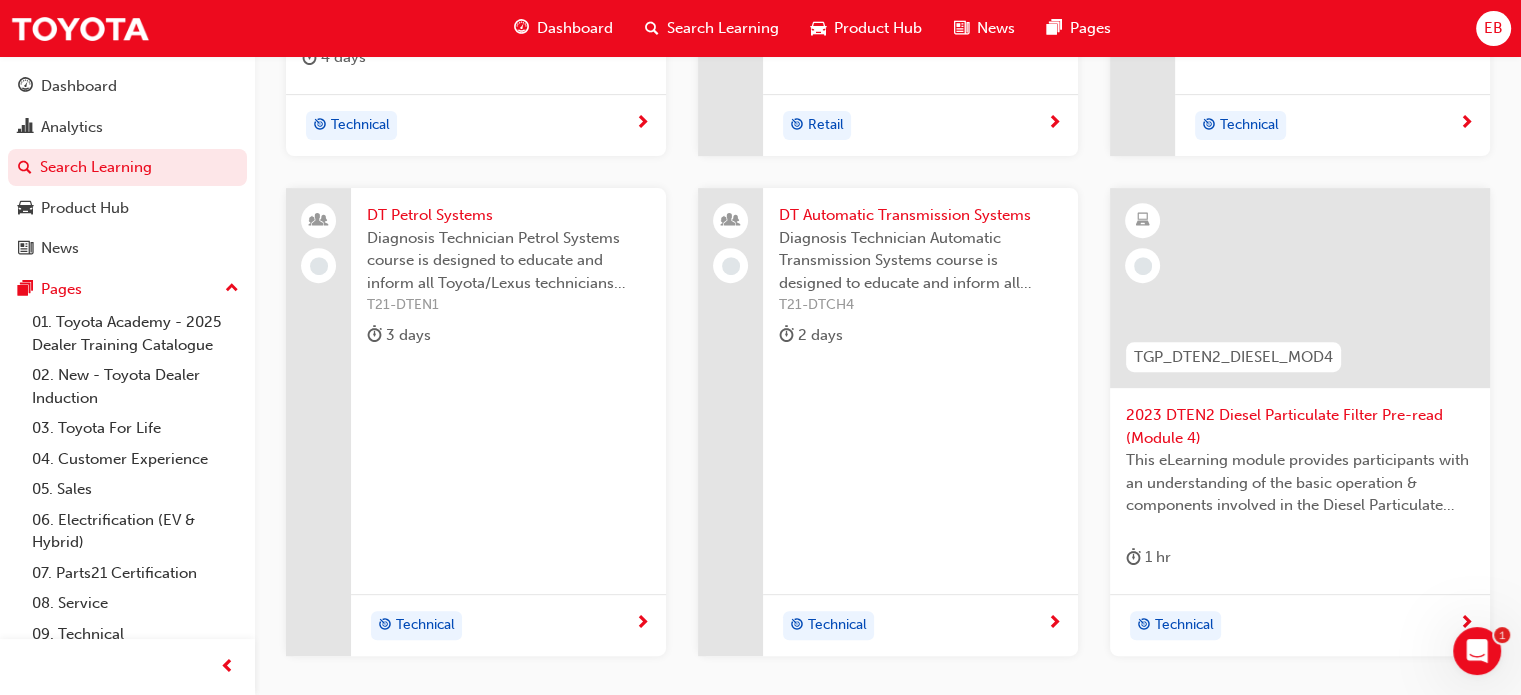 scroll, scrollTop: 741, scrollLeft: 0, axis: vertical 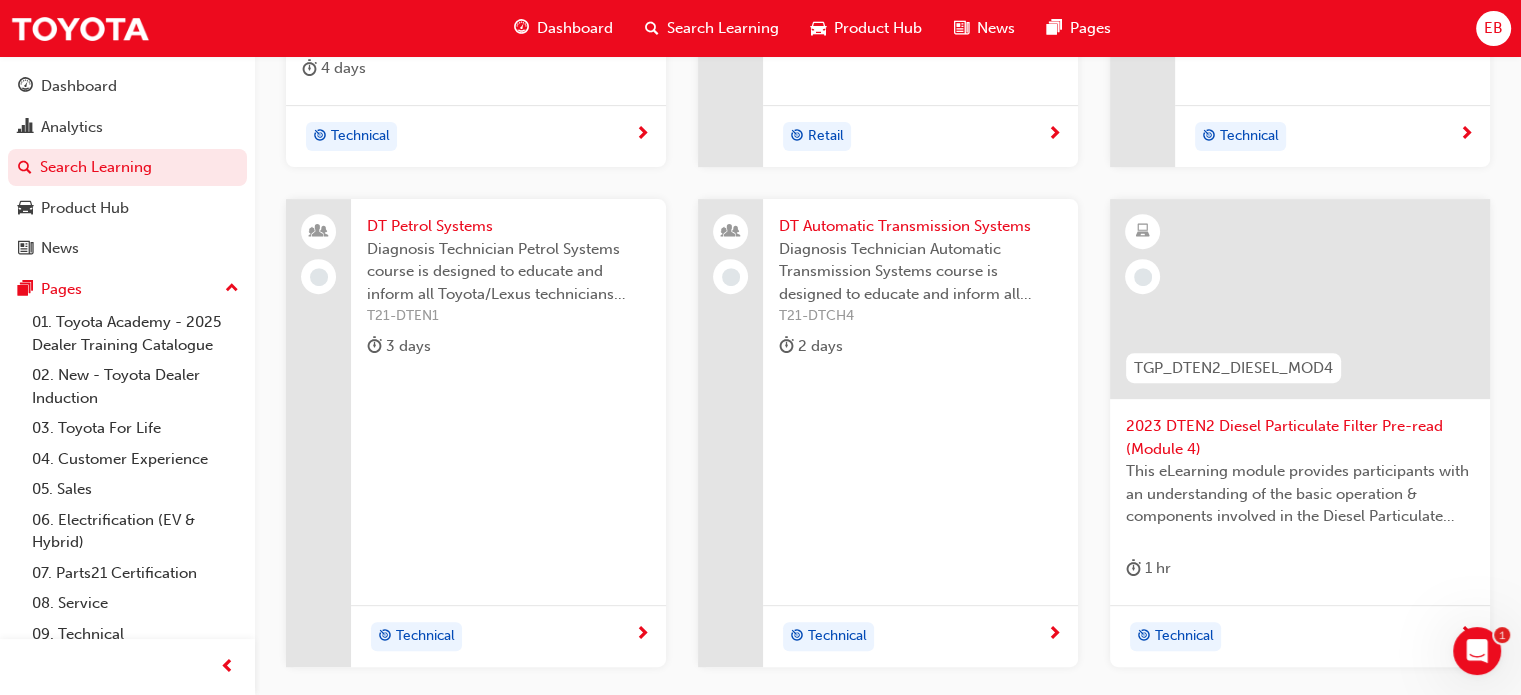 click on "DT Automatic Transmission Systems" at bounding box center [920, 226] 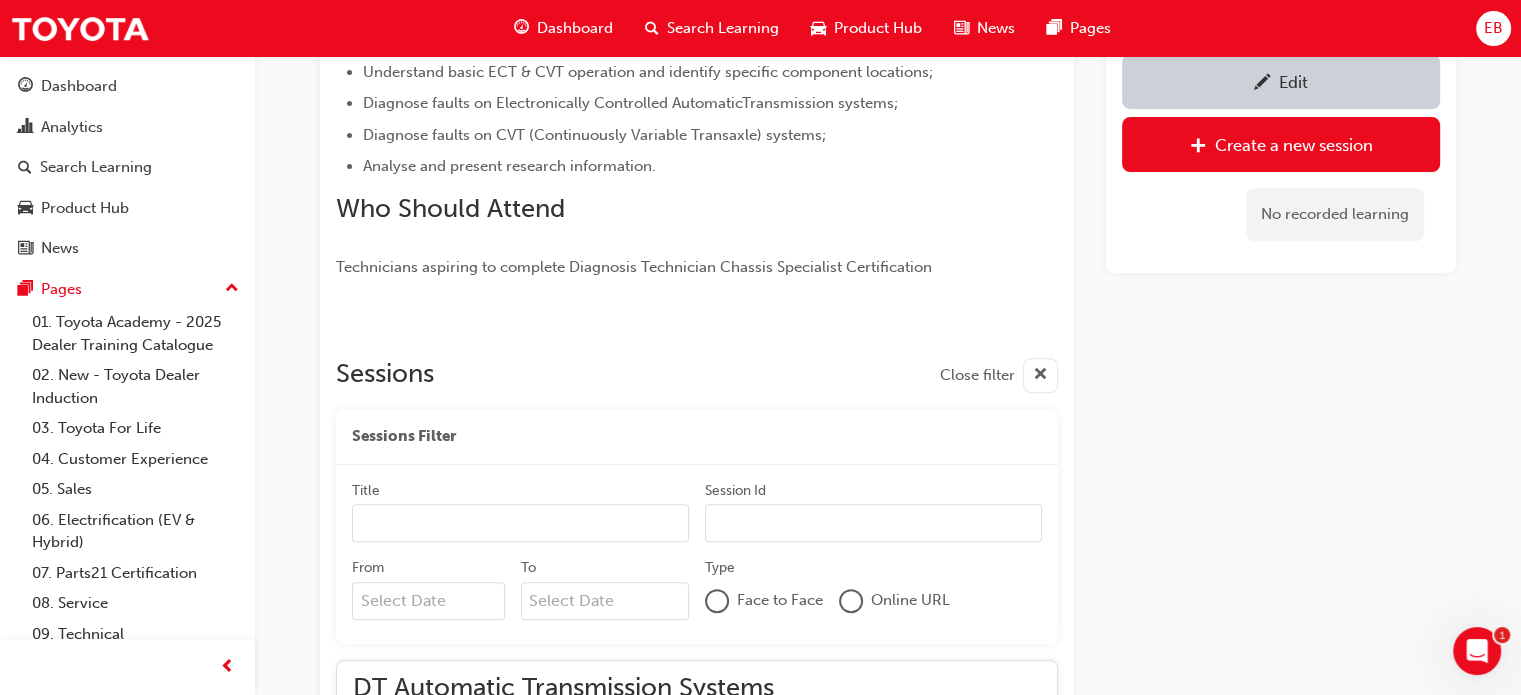 scroll, scrollTop: 772, scrollLeft: 0, axis: vertical 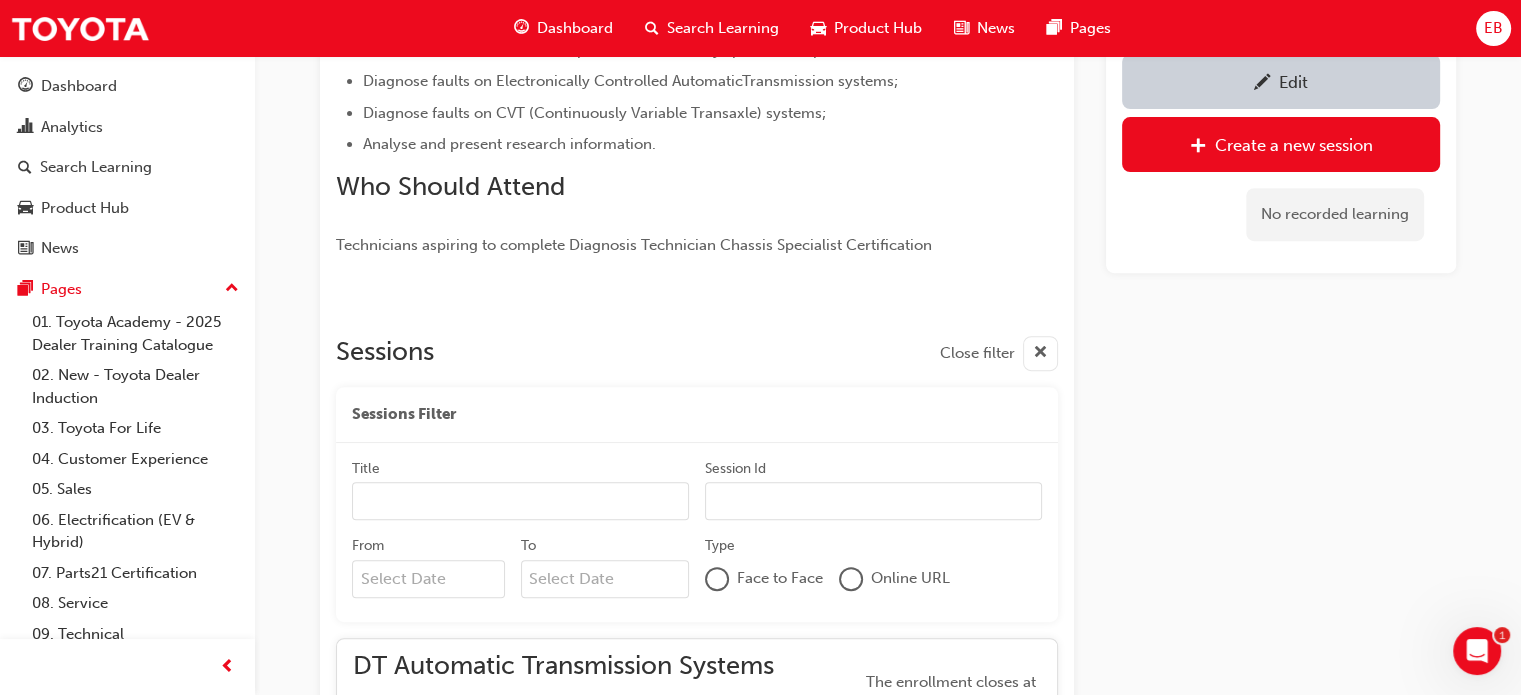 click on "Edit" at bounding box center (1293, 82) 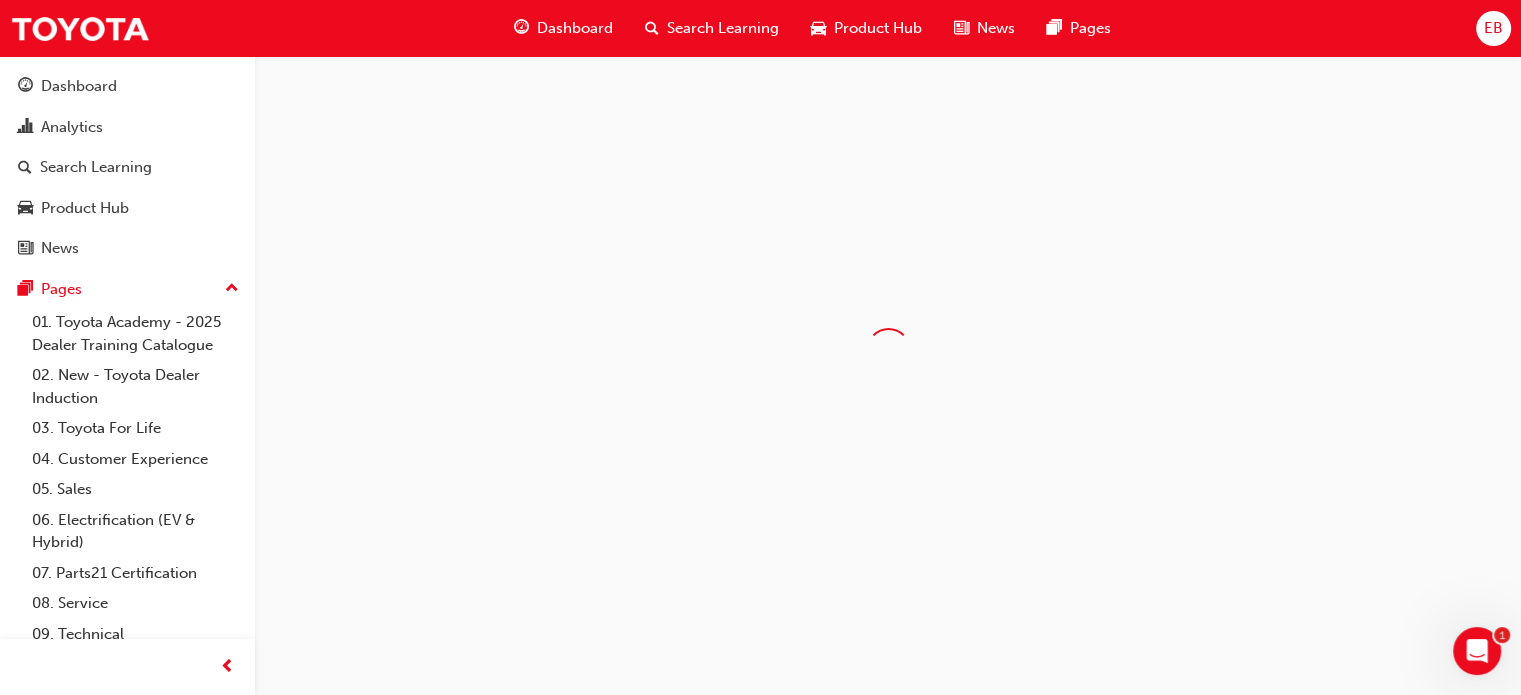 scroll, scrollTop: 0, scrollLeft: 0, axis: both 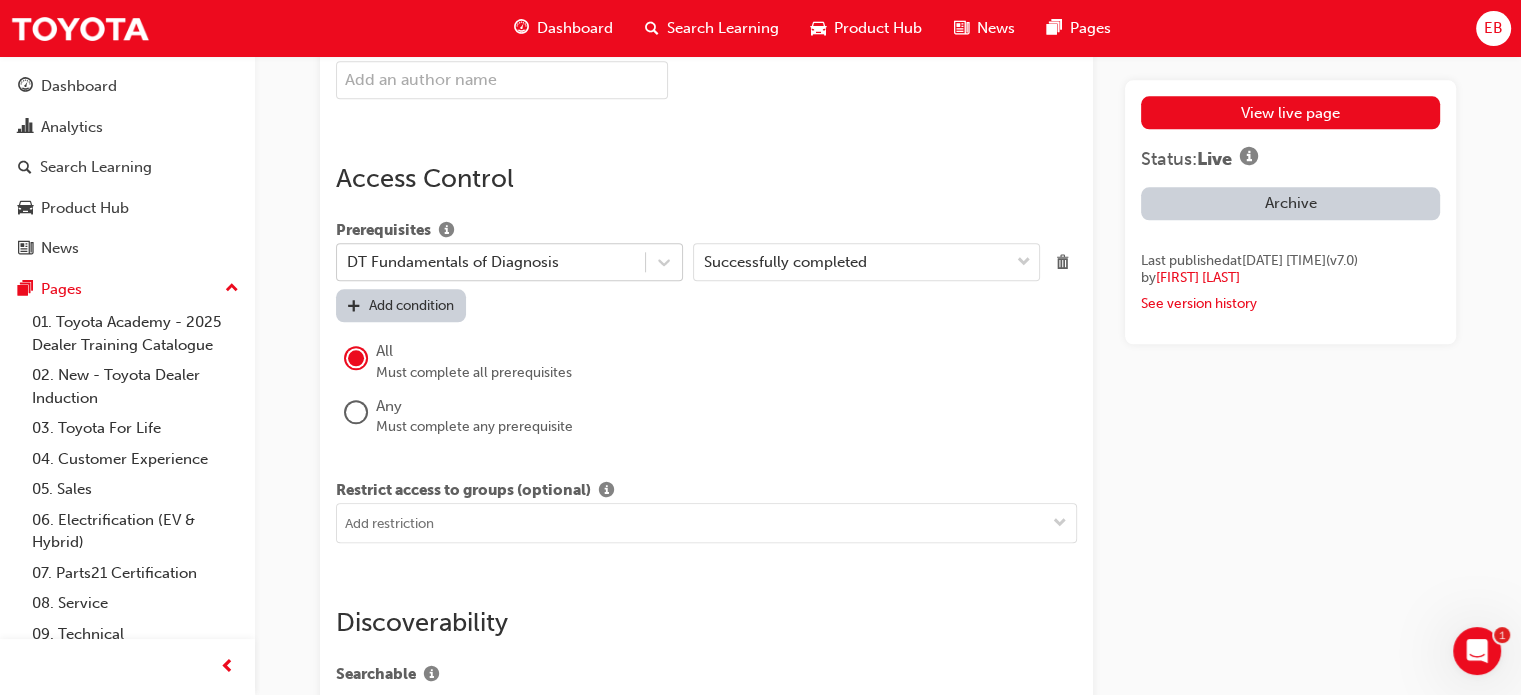 click on "Search Learning" at bounding box center [723, 28] 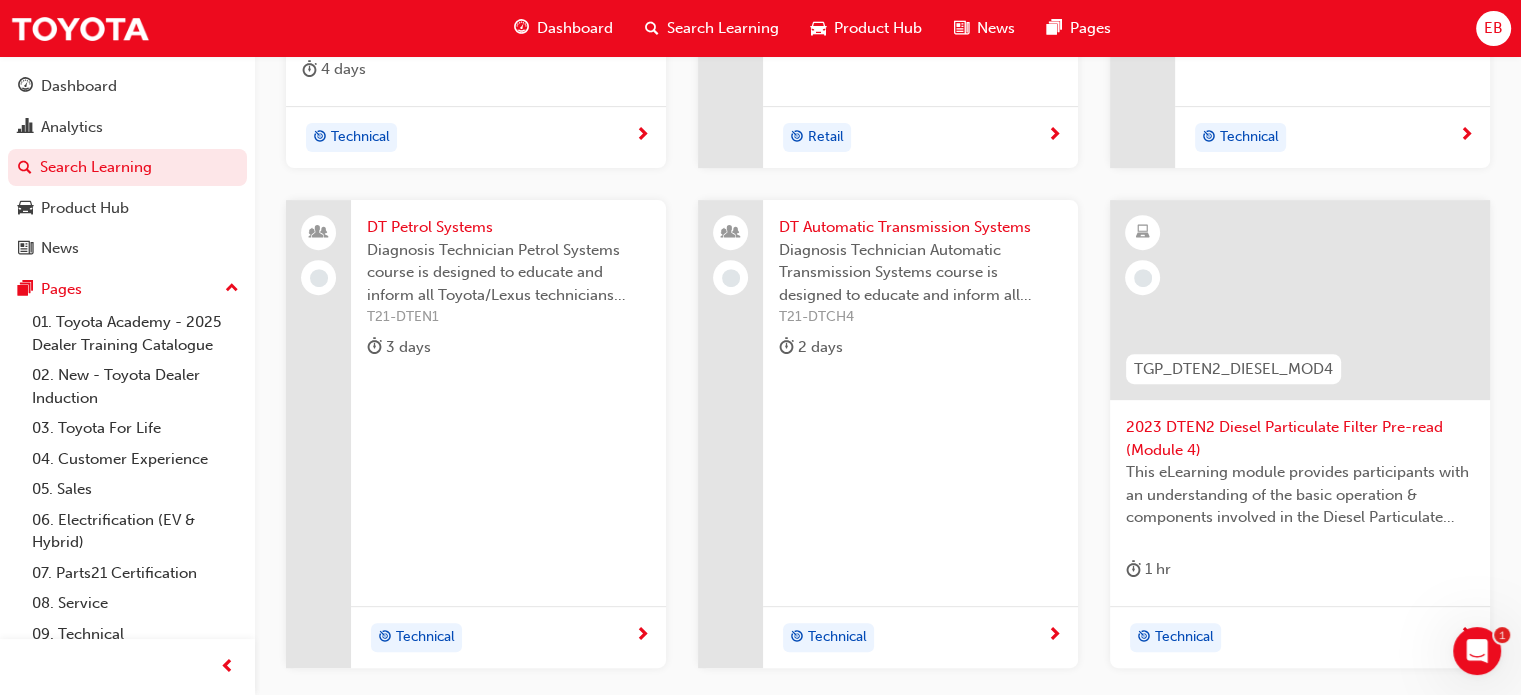 scroll, scrollTop: 958, scrollLeft: 0, axis: vertical 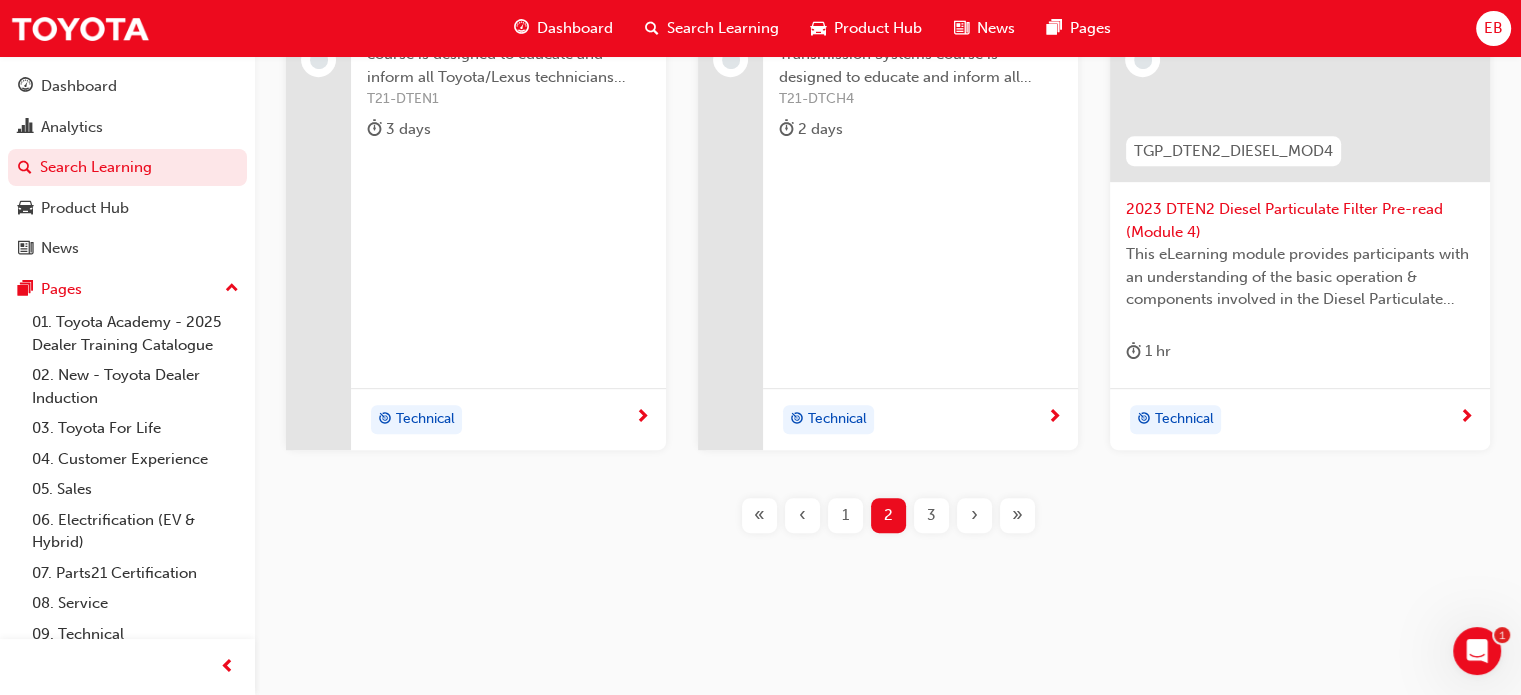 click on "3" at bounding box center [931, 515] 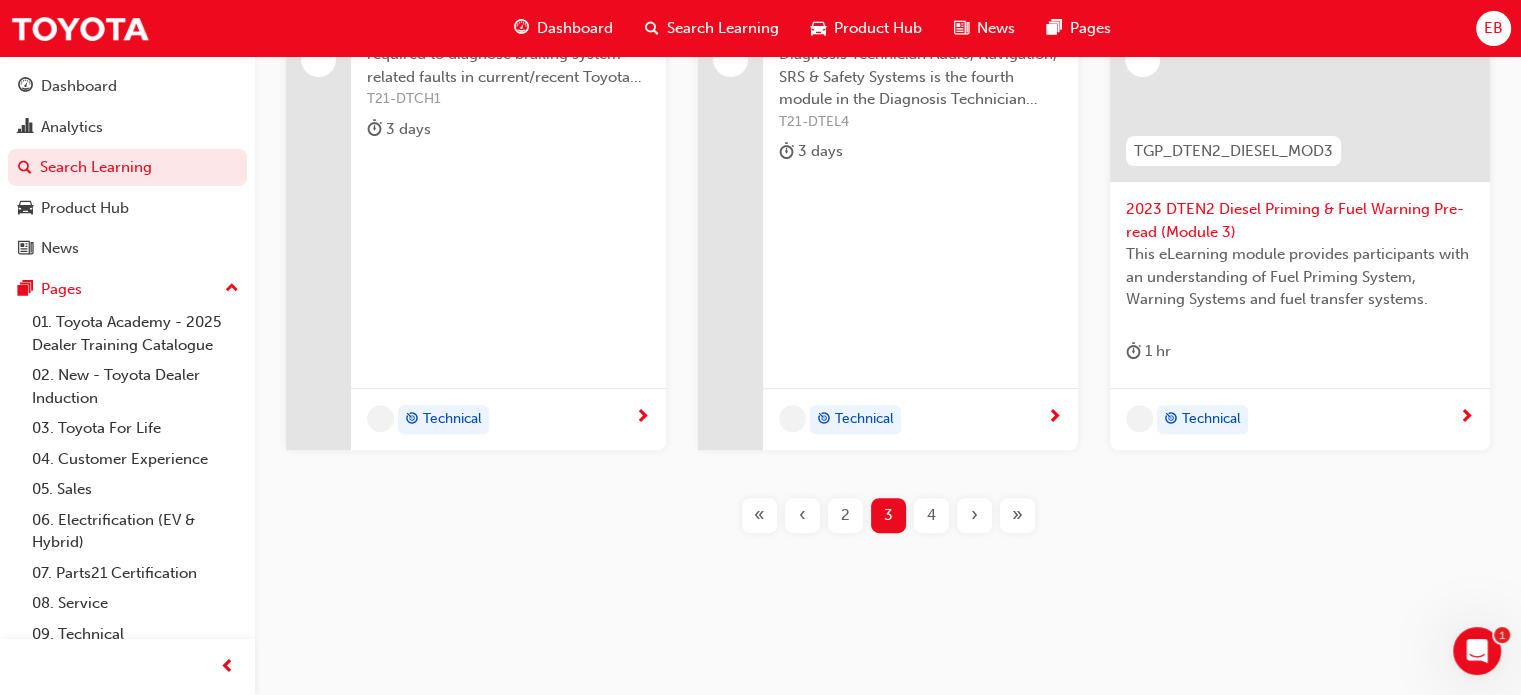 scroll, scrollTop: 758, scrollLeft: 0, axis: vertical 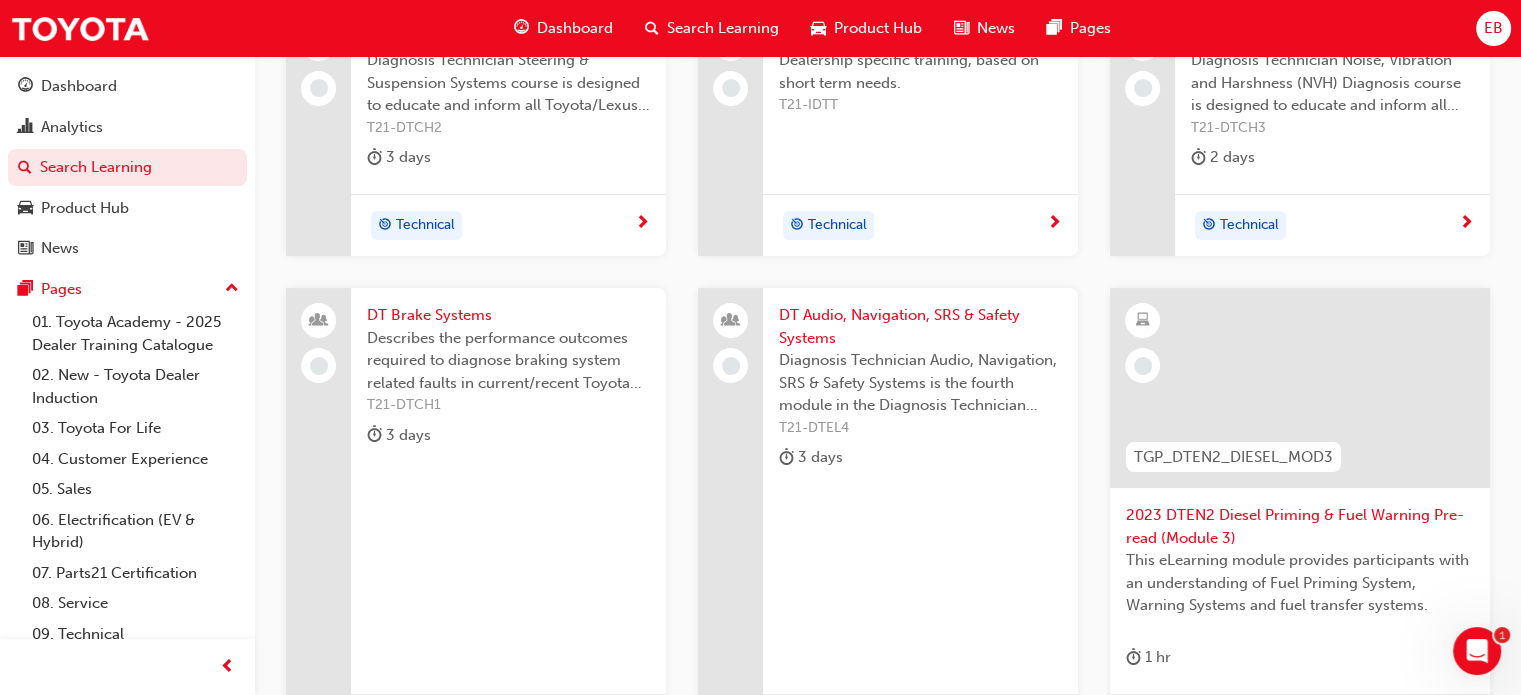click on "DT Audio, Navigation, SRS & Safety Systems" at bounding box center (920, 326) 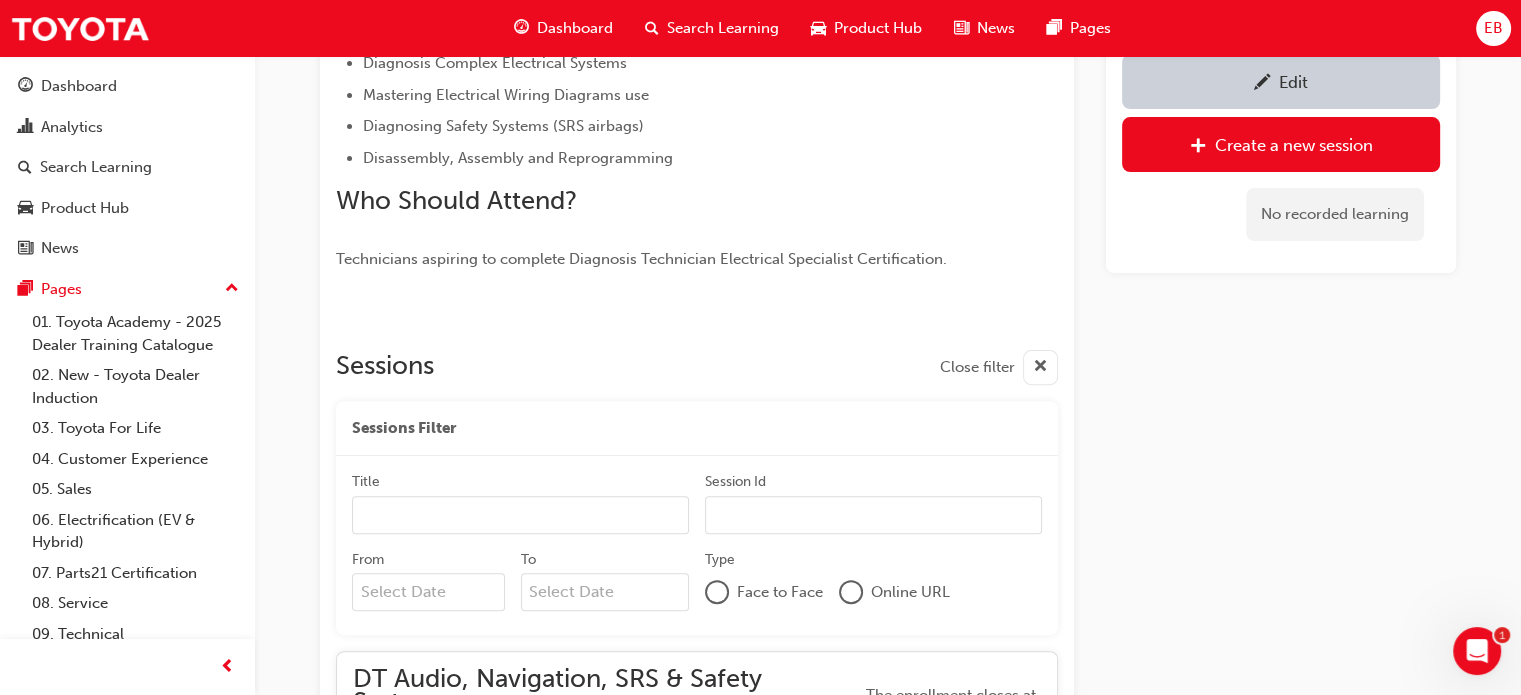 scroll, scrollTop: 599, scrollLeft: 0, axis: vertical 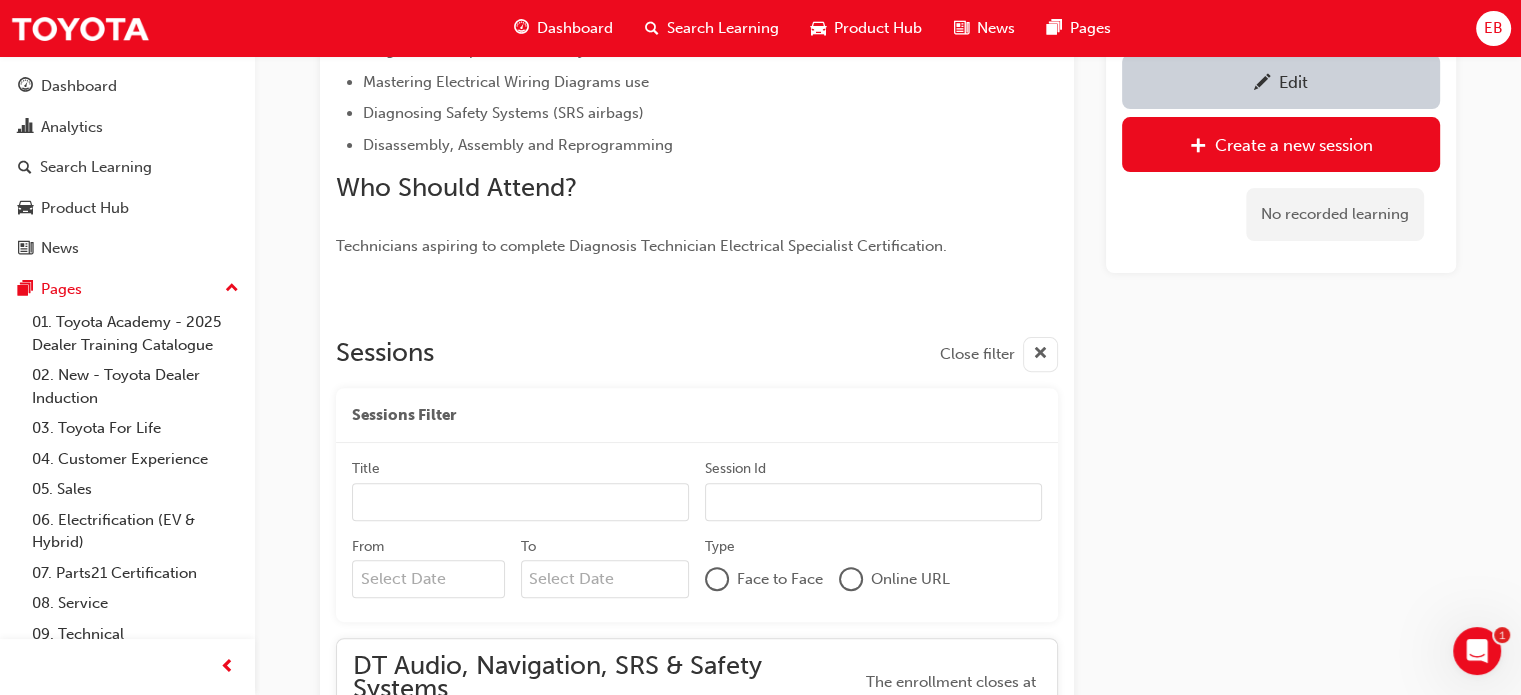 click on "Edit" at bounding box center (1293, 82) 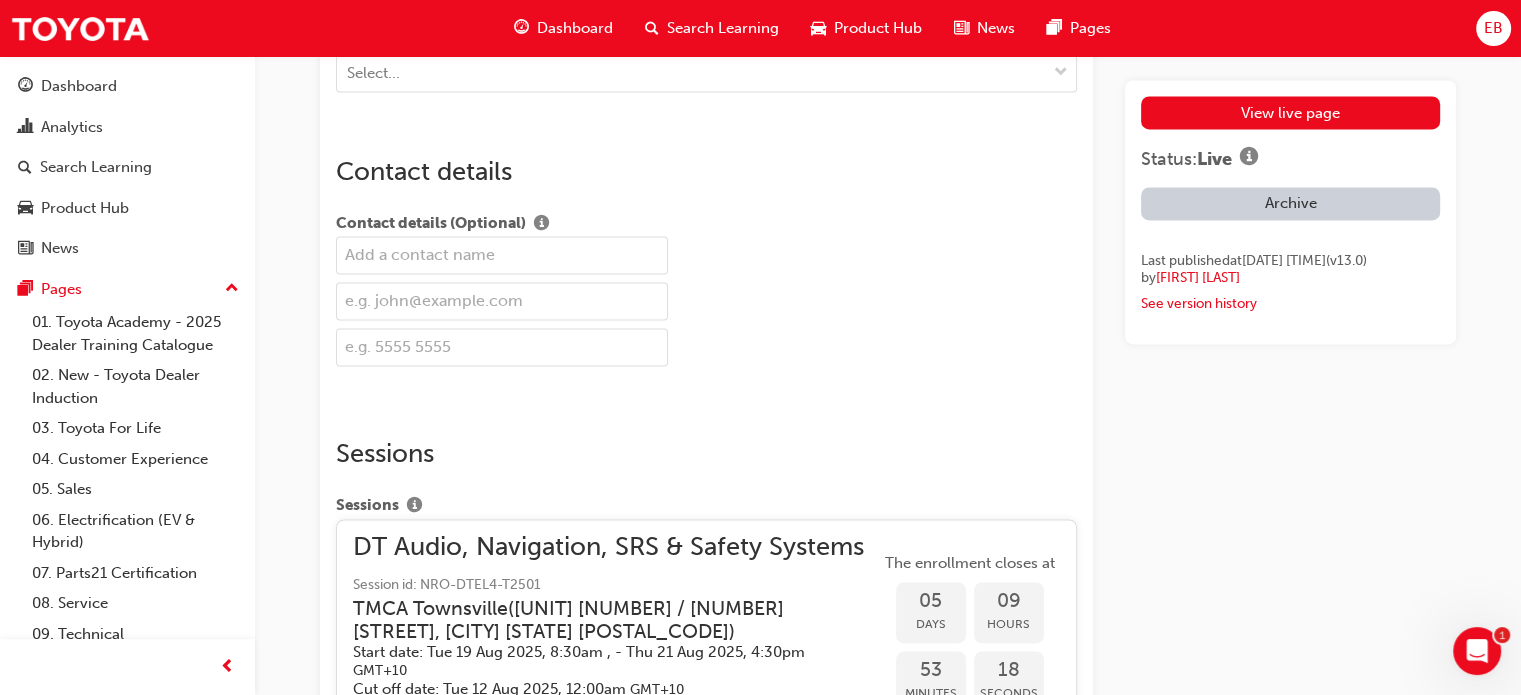 scroll, scrollTop: 2931, scrollLeft: 0, axis: vertical 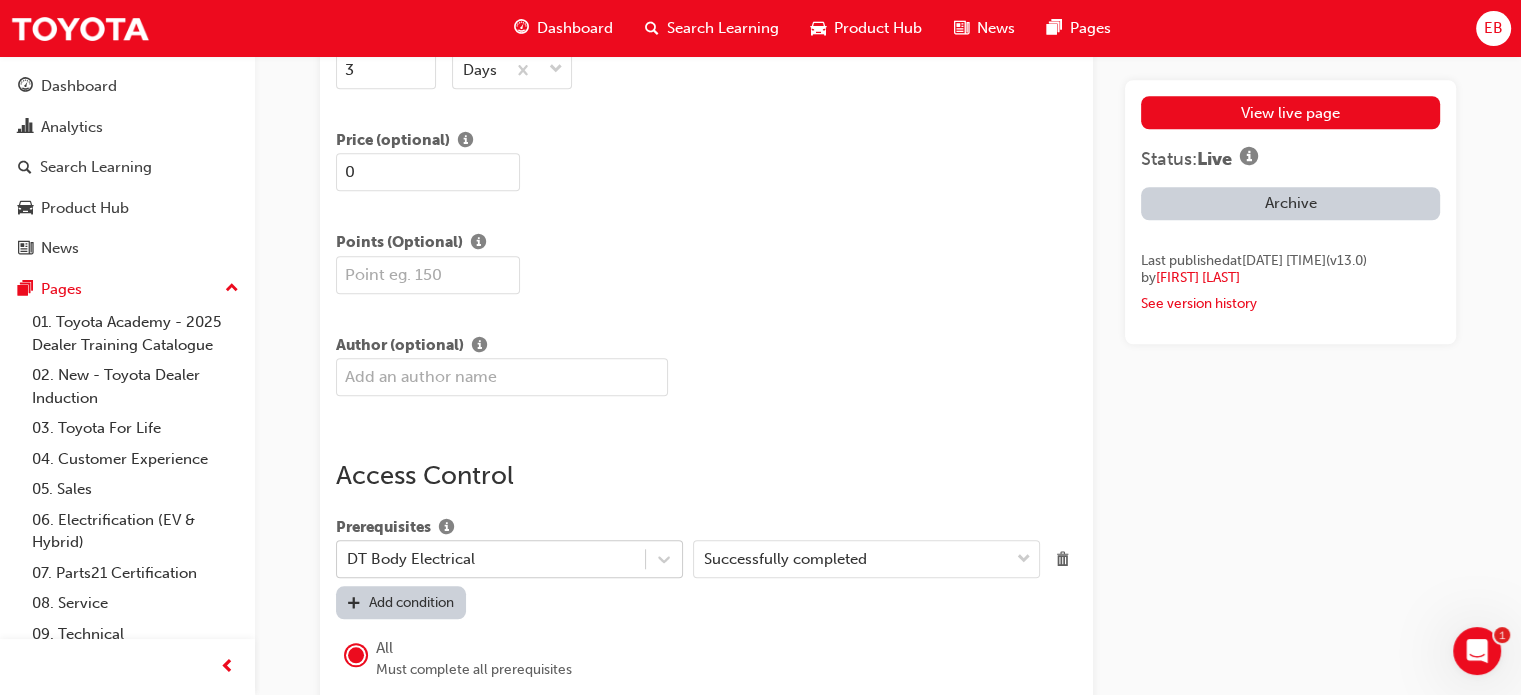 click on "Search Learning" at bounding box center [723, 28] 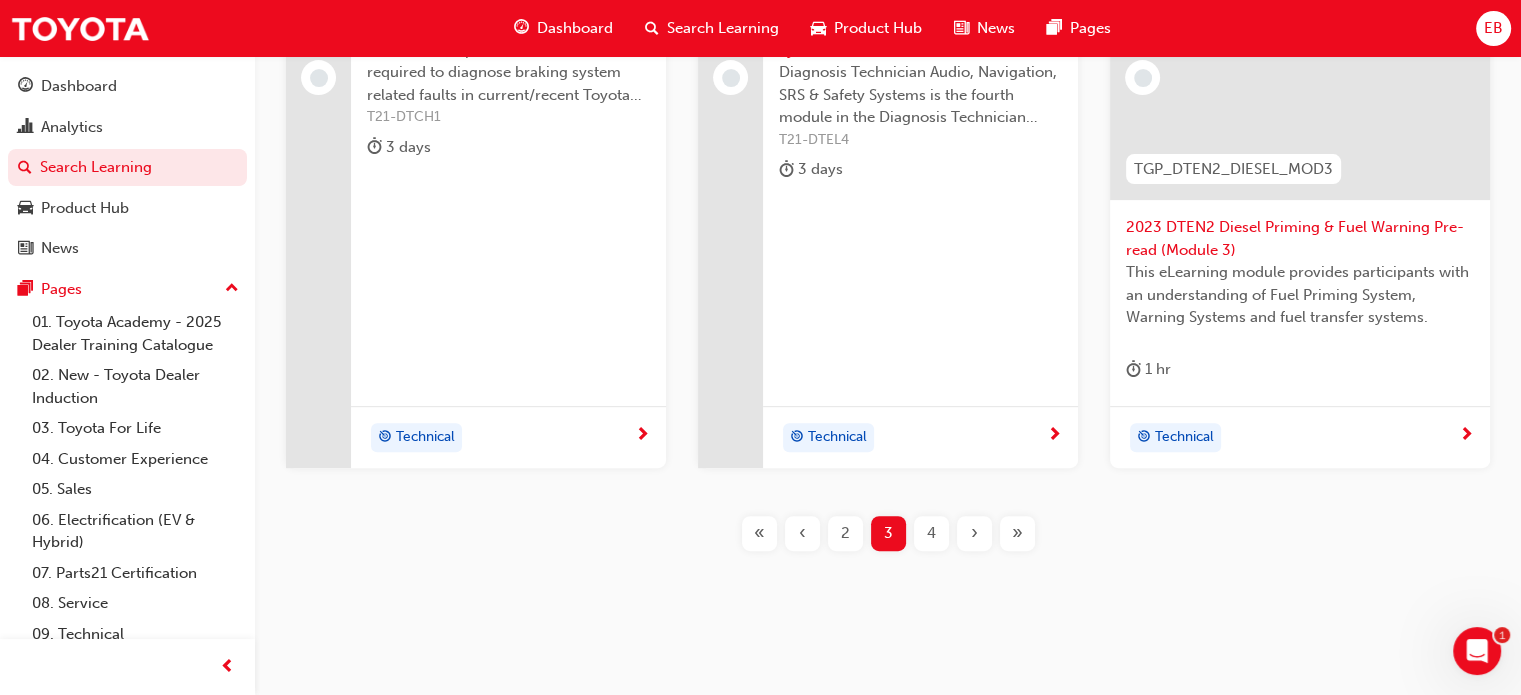 scroll, scrollTop: 758, scrollLeft: 0, axis: vertical 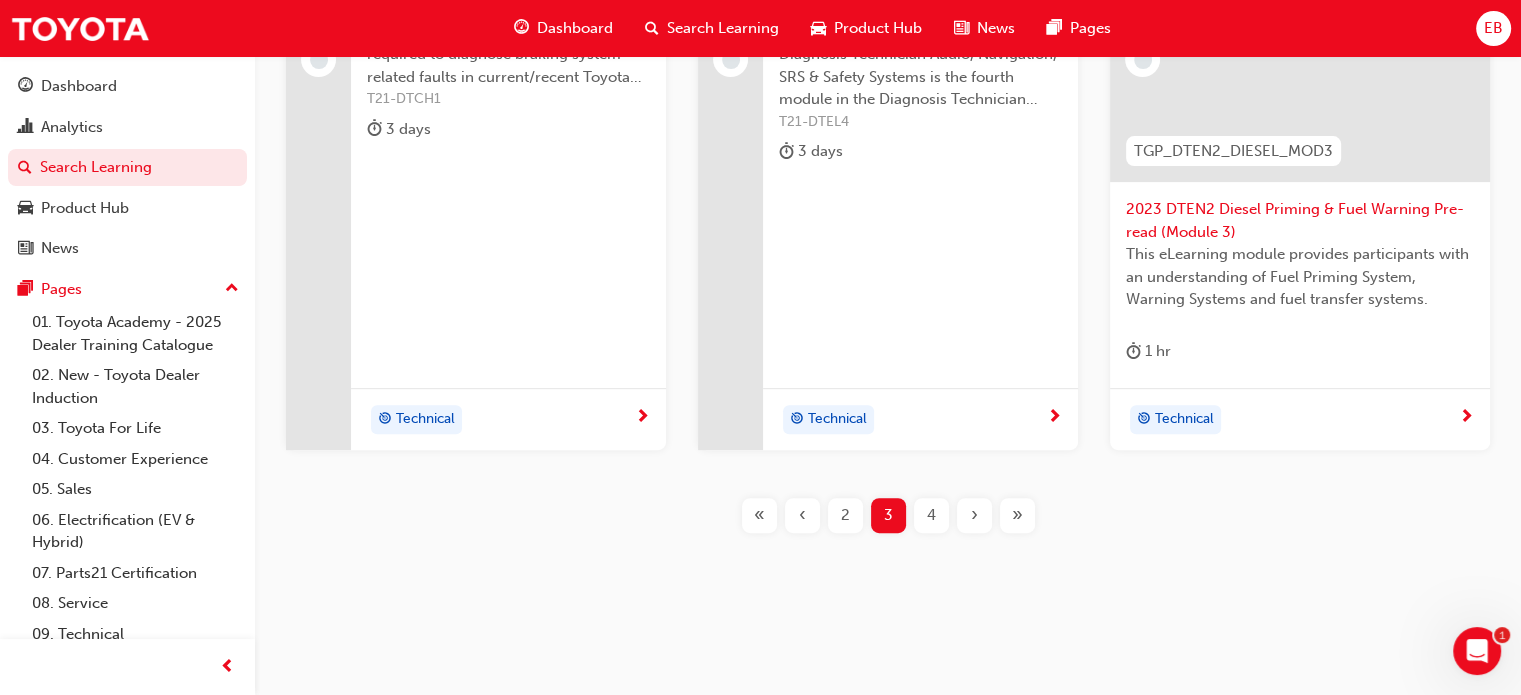 click on "4" at bounding box center [931, 515] 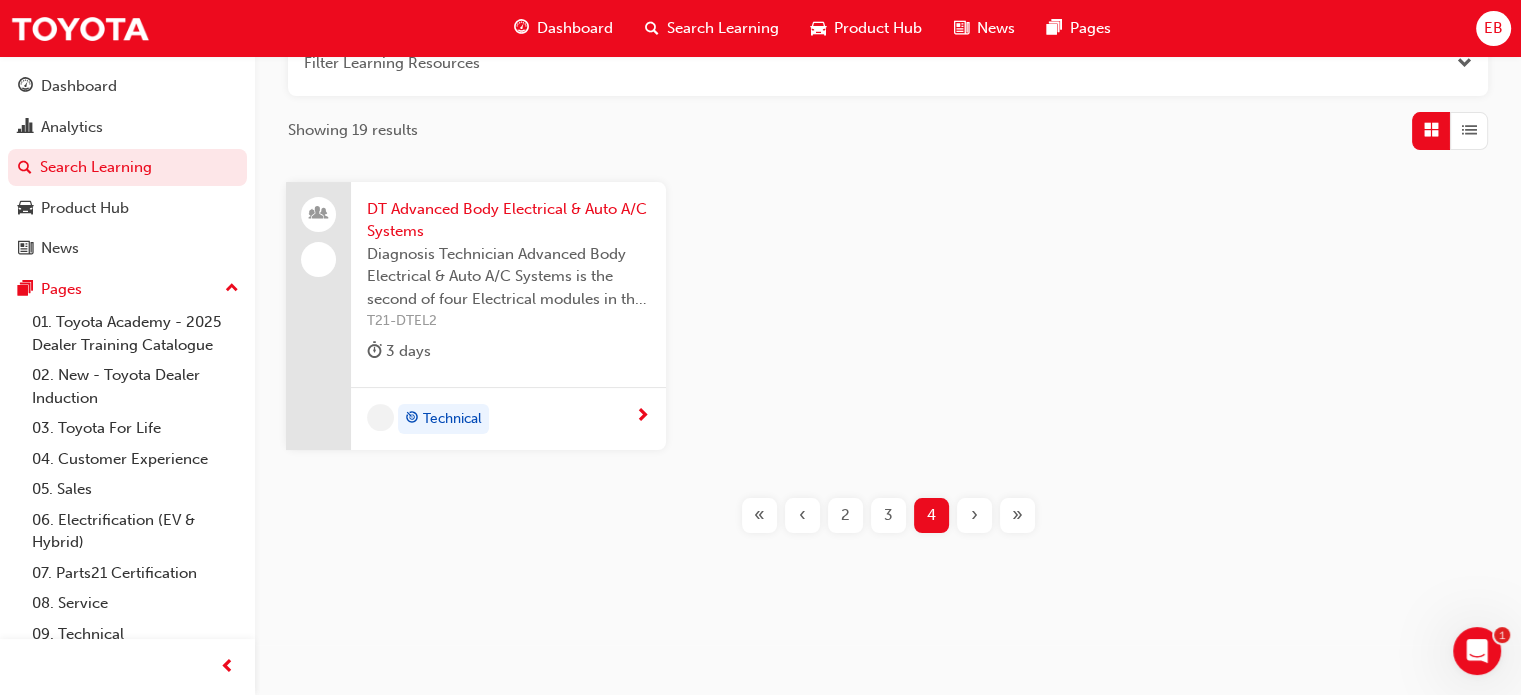 scroll, scrollTop: 280, scrollLeft: 0, axis: vertical 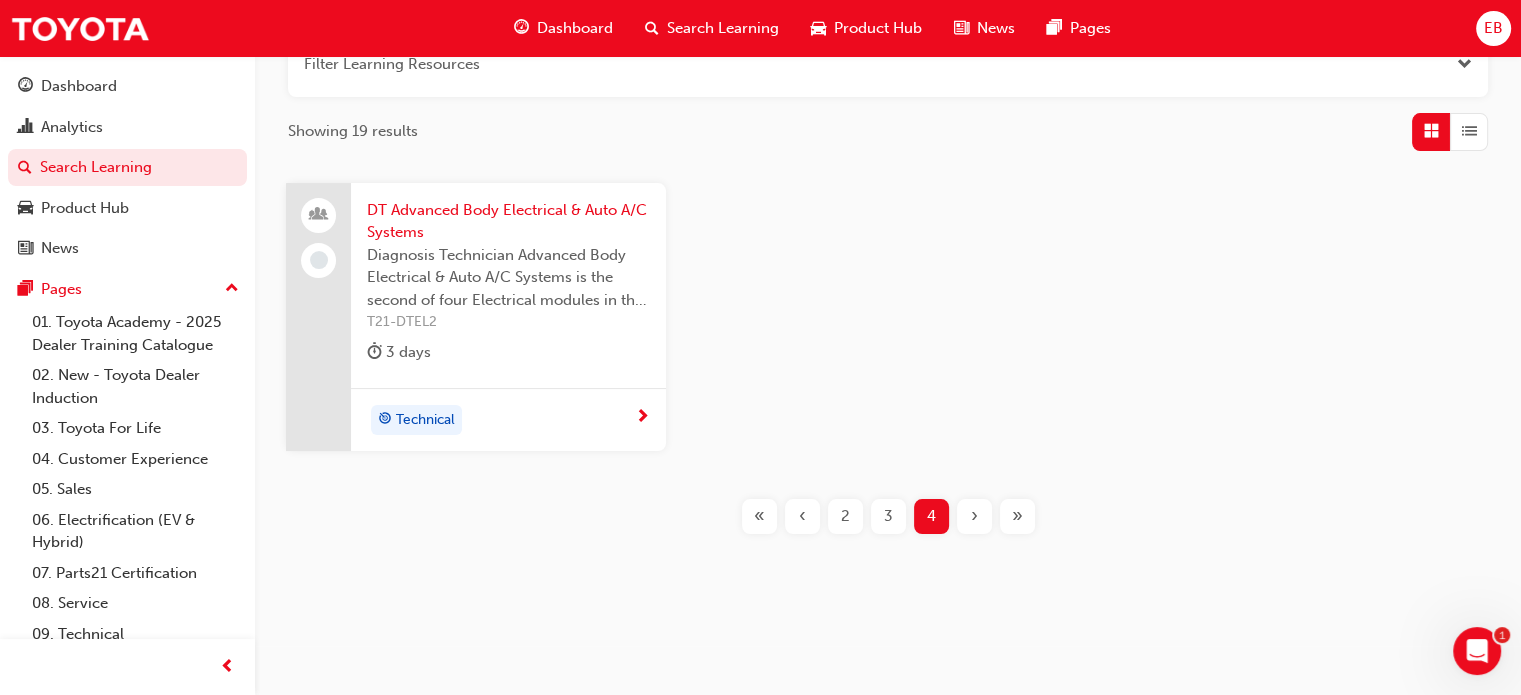 click on "‹" at bounding box center [802, 516] 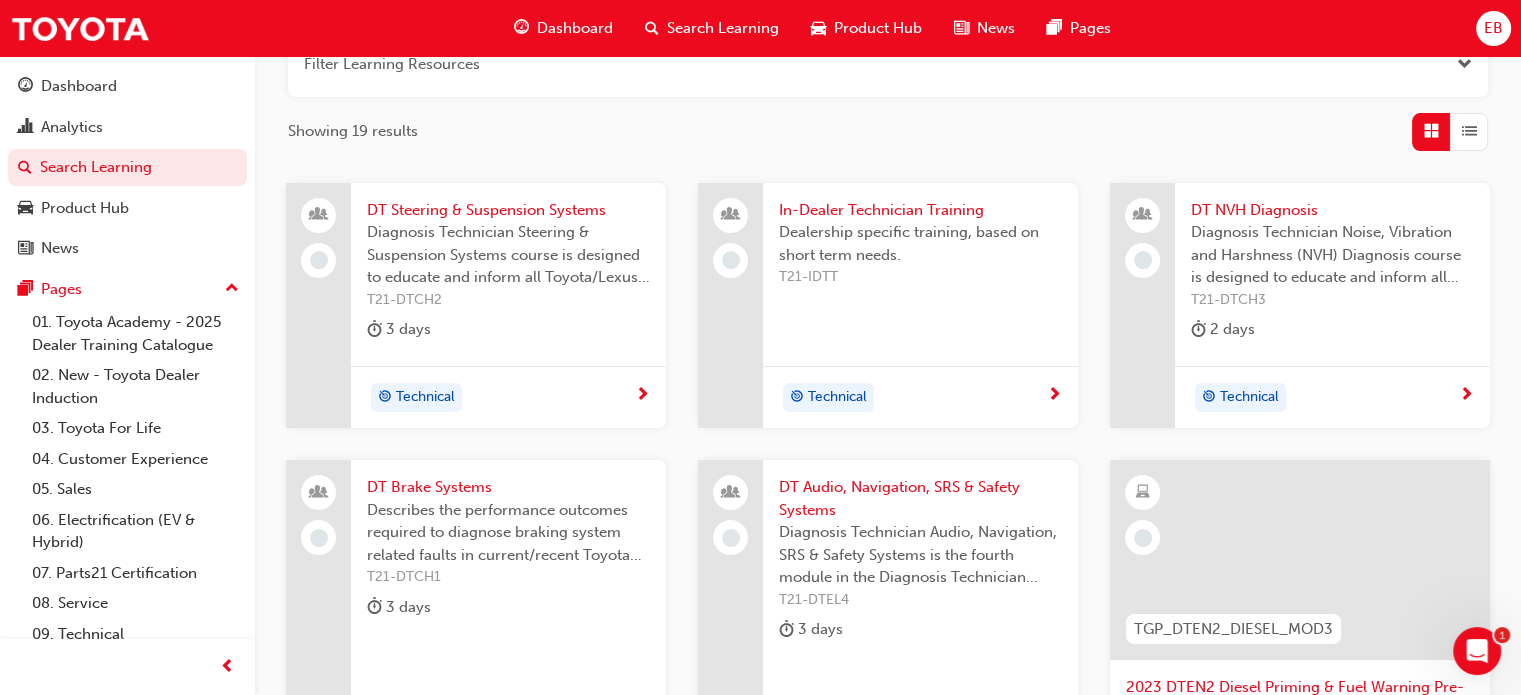 click on "DT Audio, Navigation, SRS & Safety Systems" at bounding box center (920, 498) 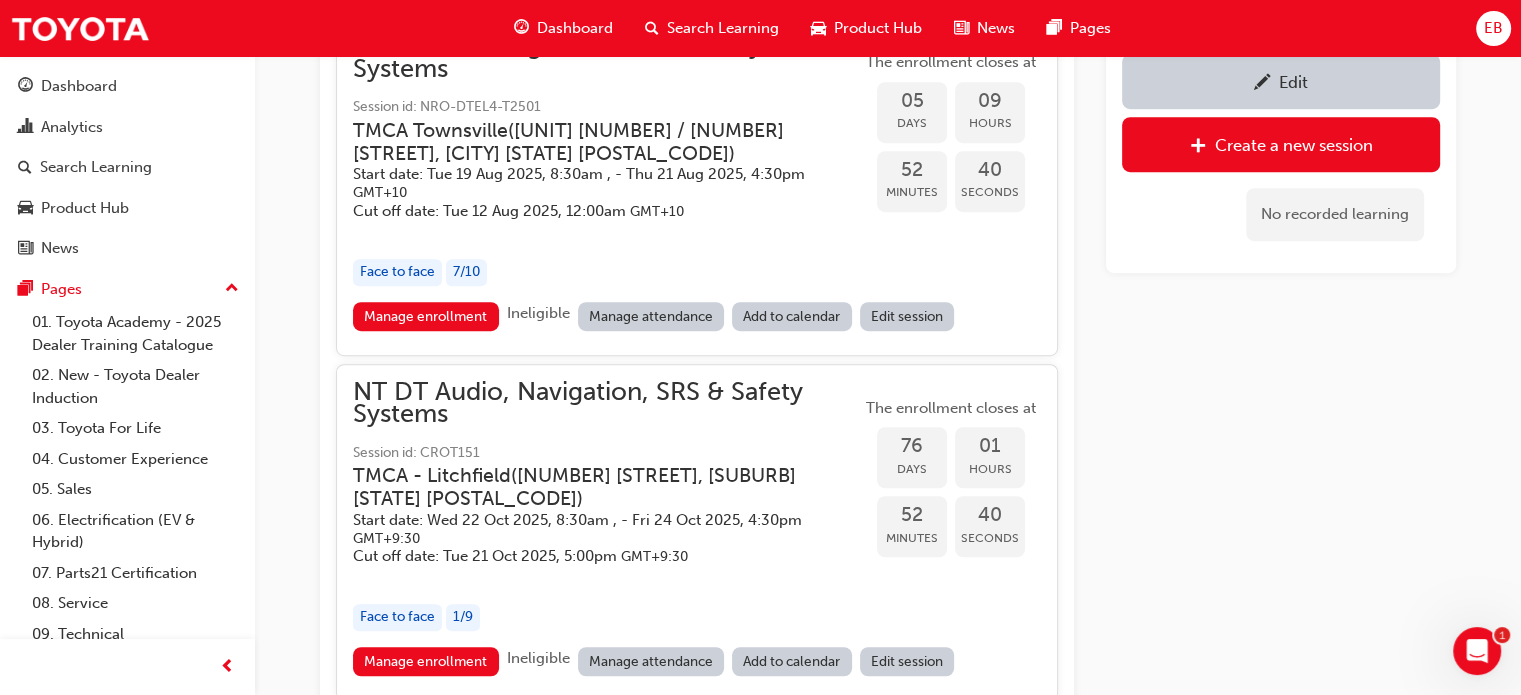 scroll, scrollTop: 1237, scrollLeft: 0, axis: vertical 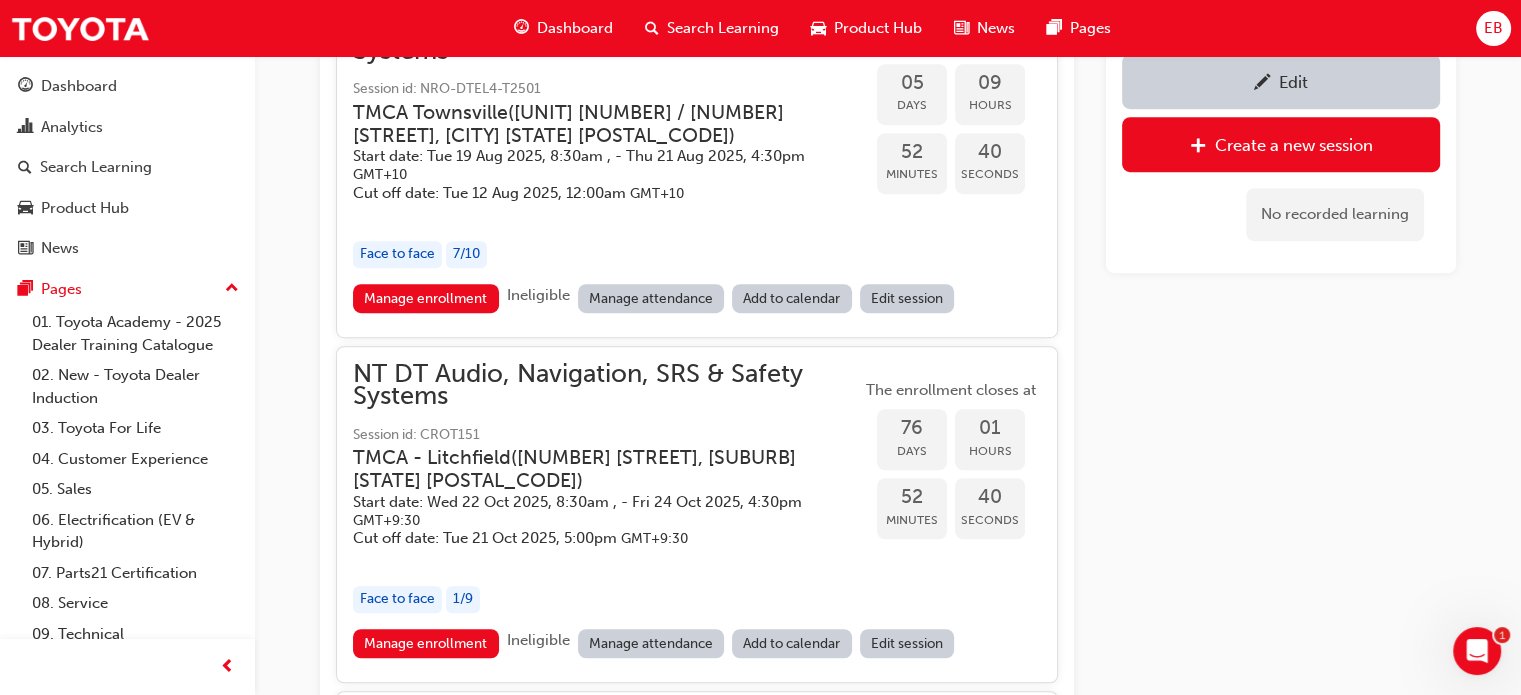click on "[UNIT] [NUMBER] / [NUMBER] [STREET], [CITY] [STATE] [POSTAL_CODE] [DATE], [TIME] , - [DATE], [TIME] [DATE], [TIME]" at bounding box center [697, 168] 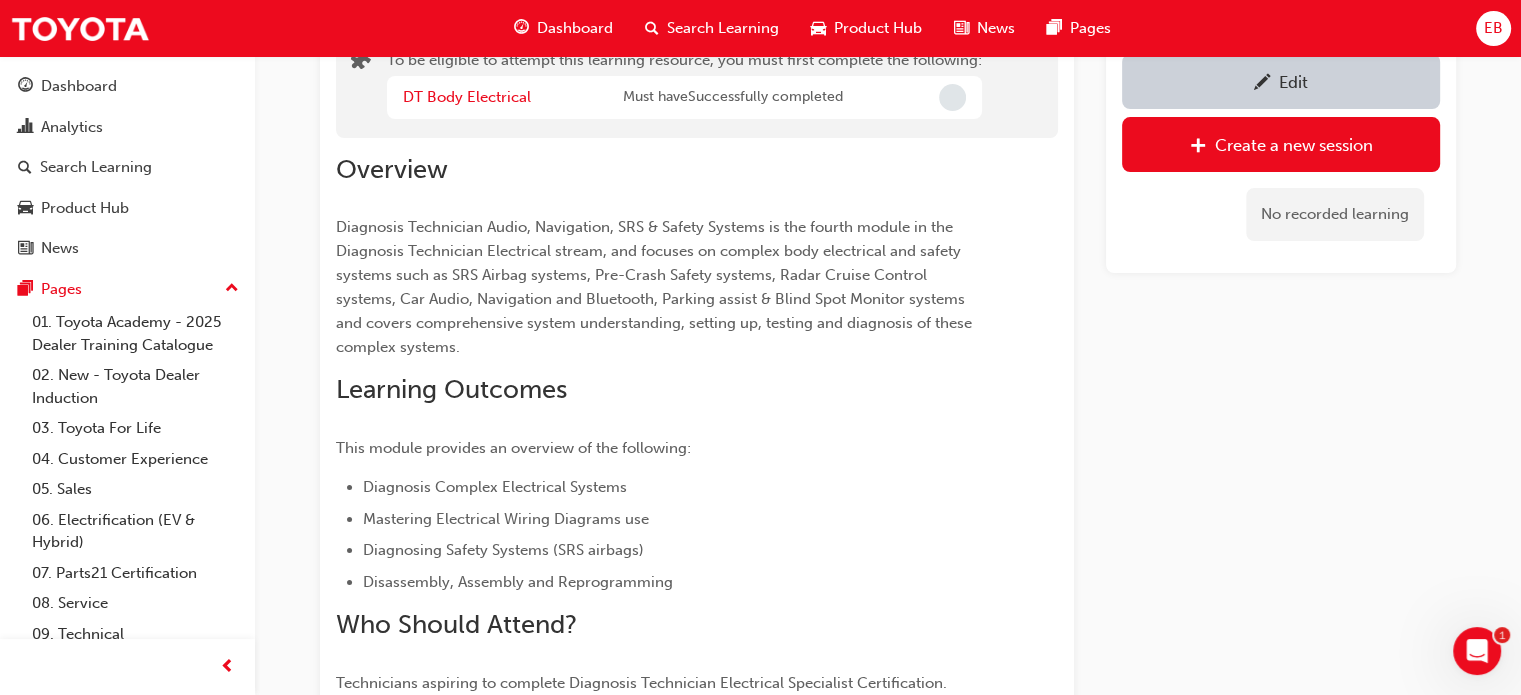 scroll, scrollTop: 0, scrollLeft: 0, axis: both 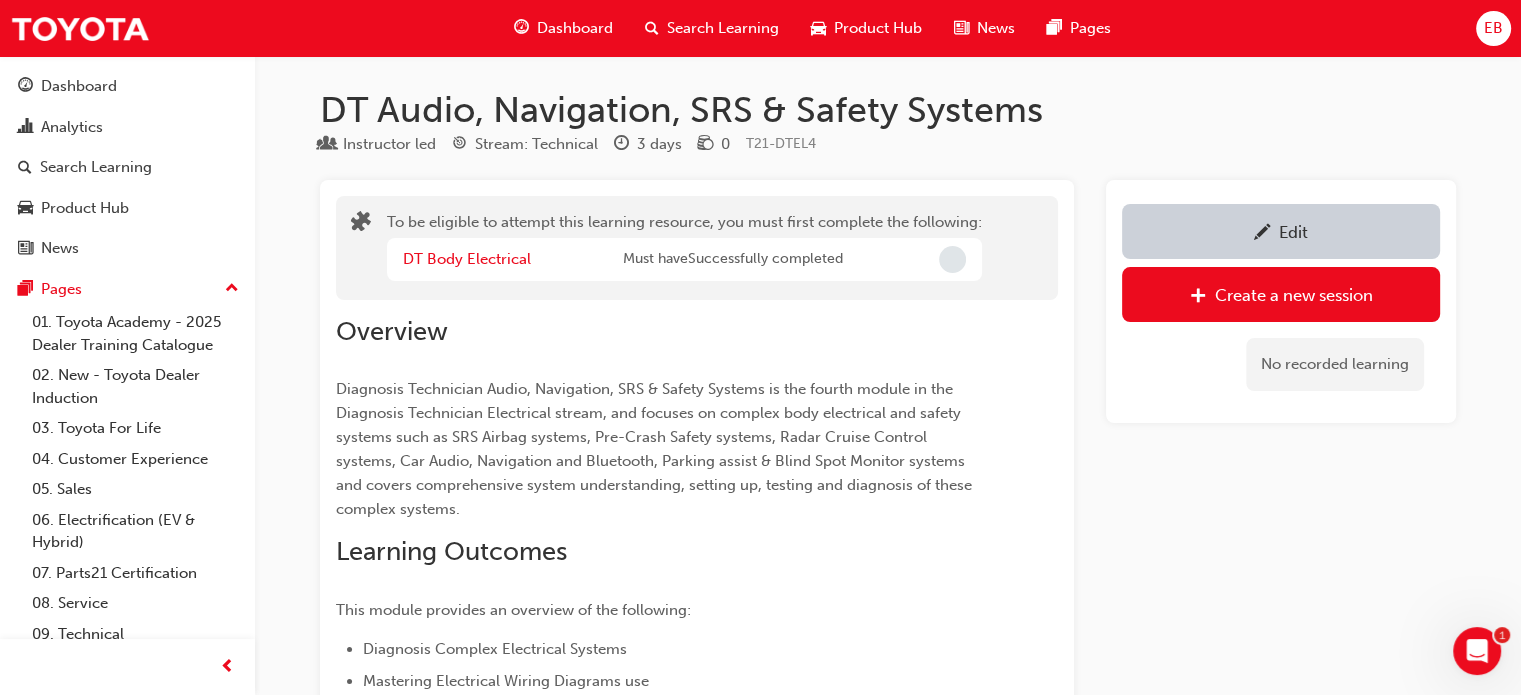 click on "Search Learning" at bounding box center [723, 28] 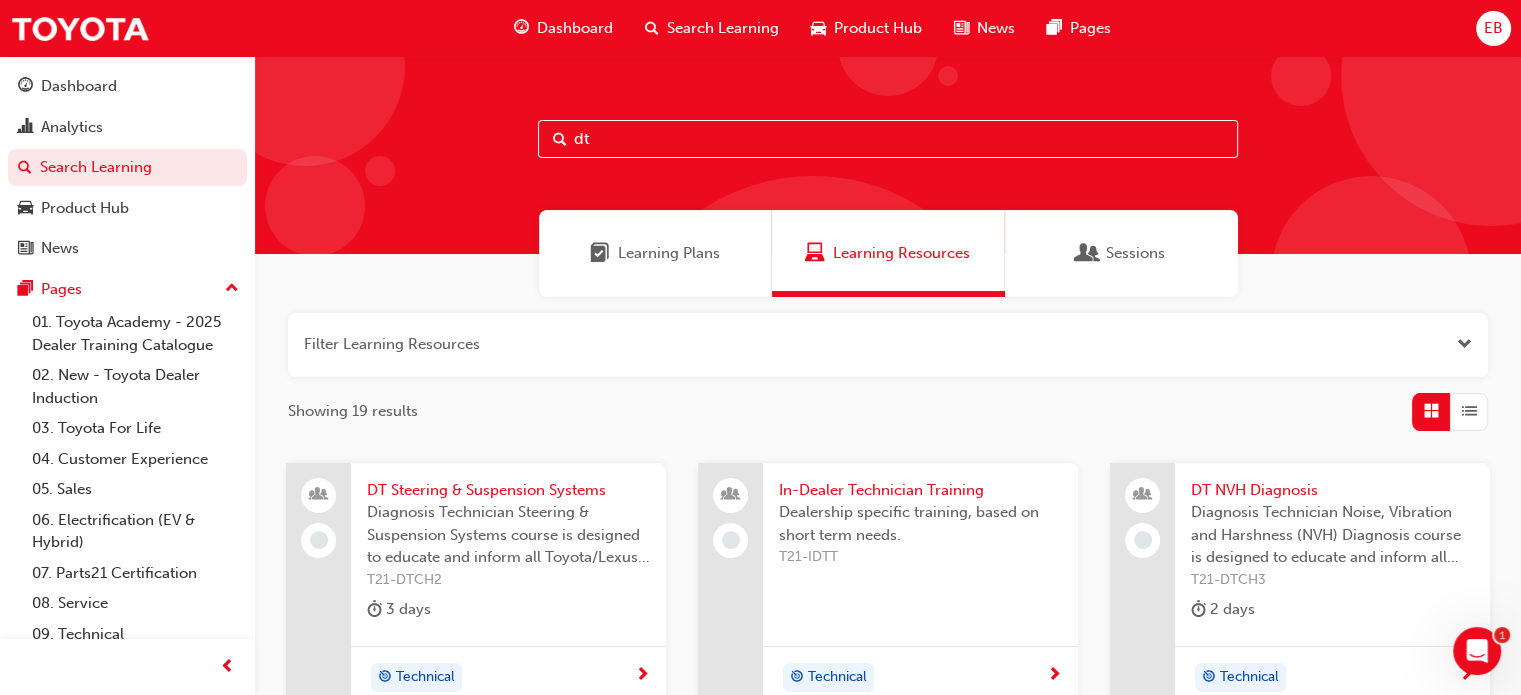 click on "DT Steering & Suspension Systems" at bounding box center [508, 490] 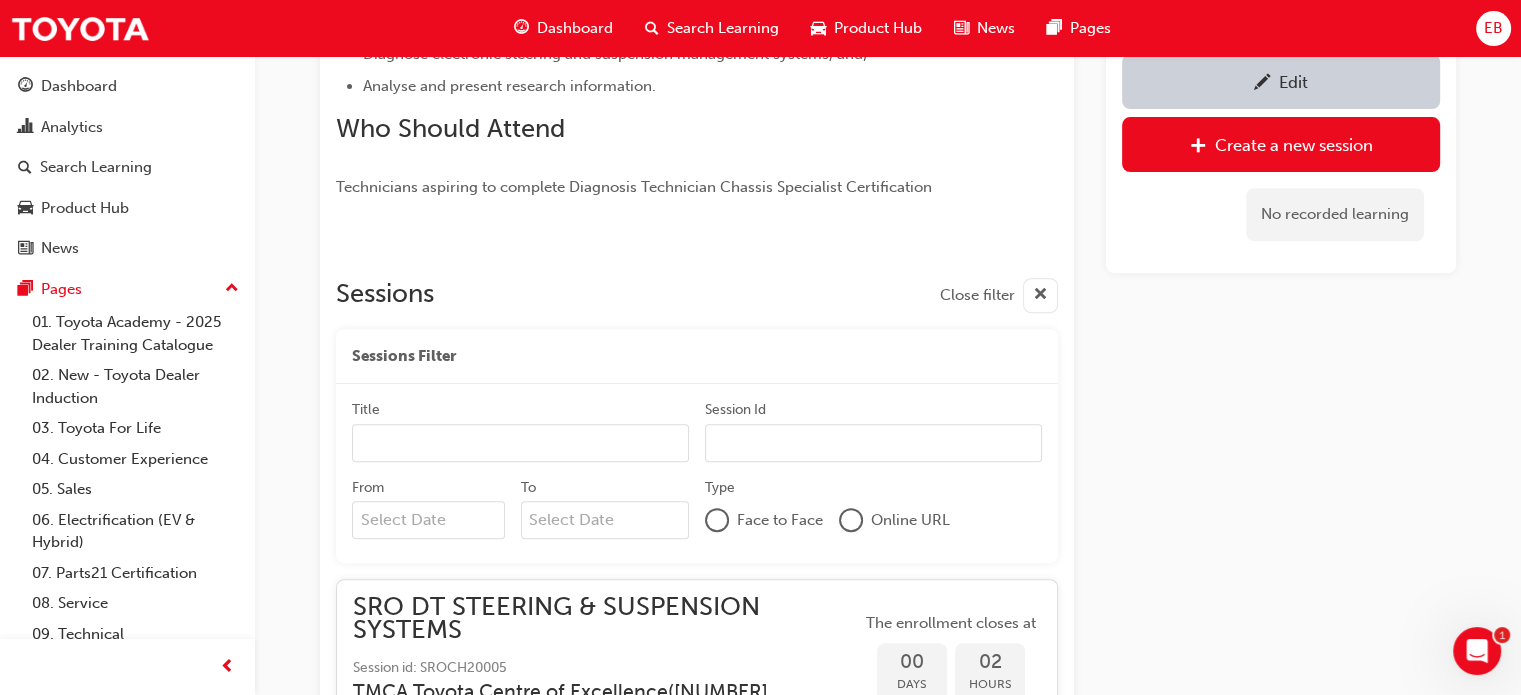 scroll, scrollTop: 830, scrollLeft: 0, axis: vertical 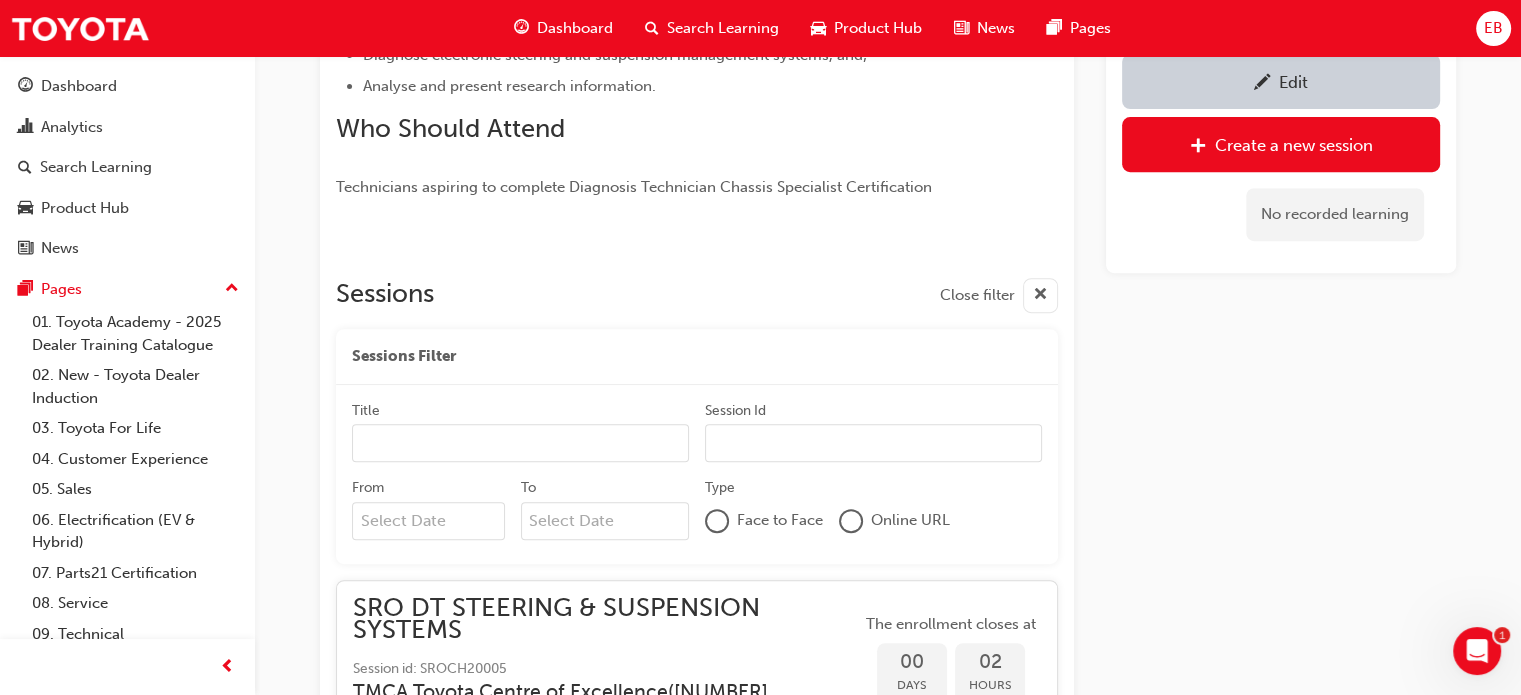 click on "Edit" at bounding box center [1293, 82] 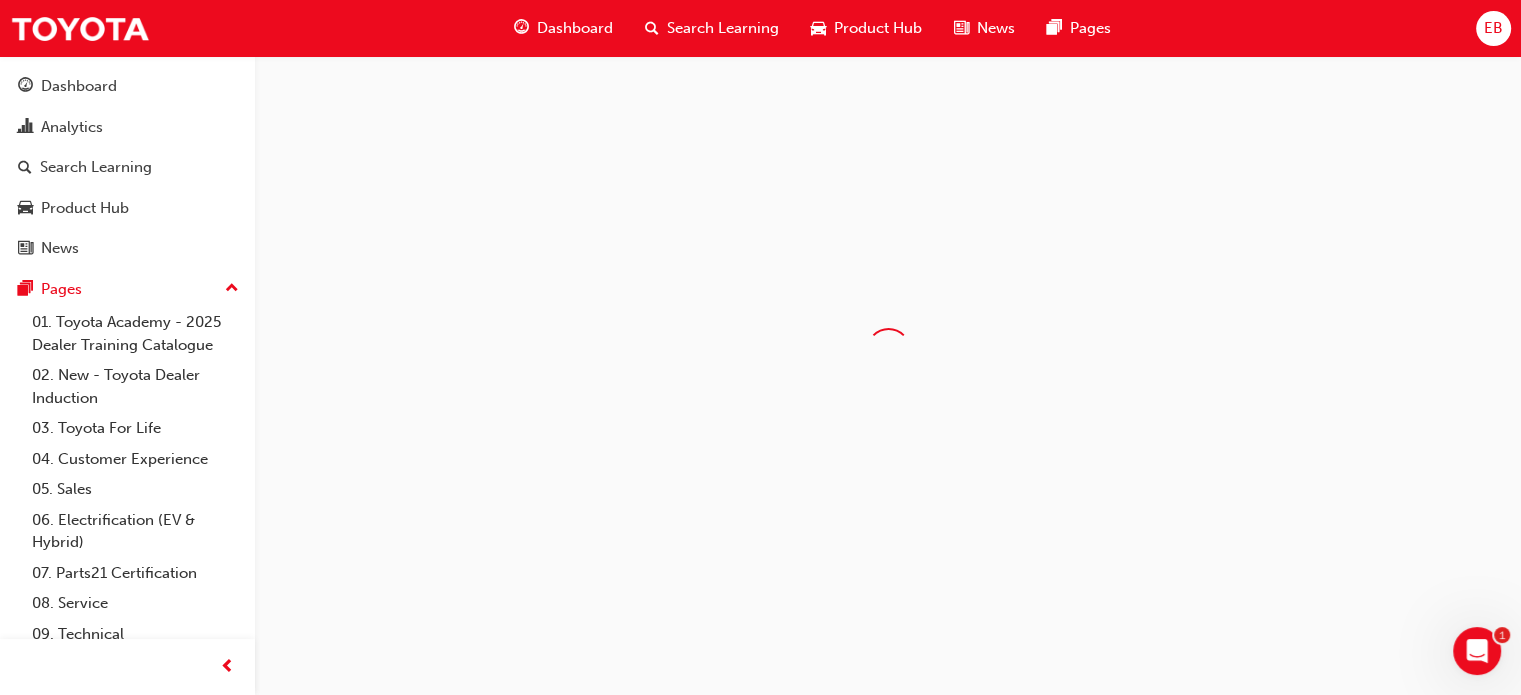 scroll, scrollTop: 0, scrollLeft: 0, axis: both 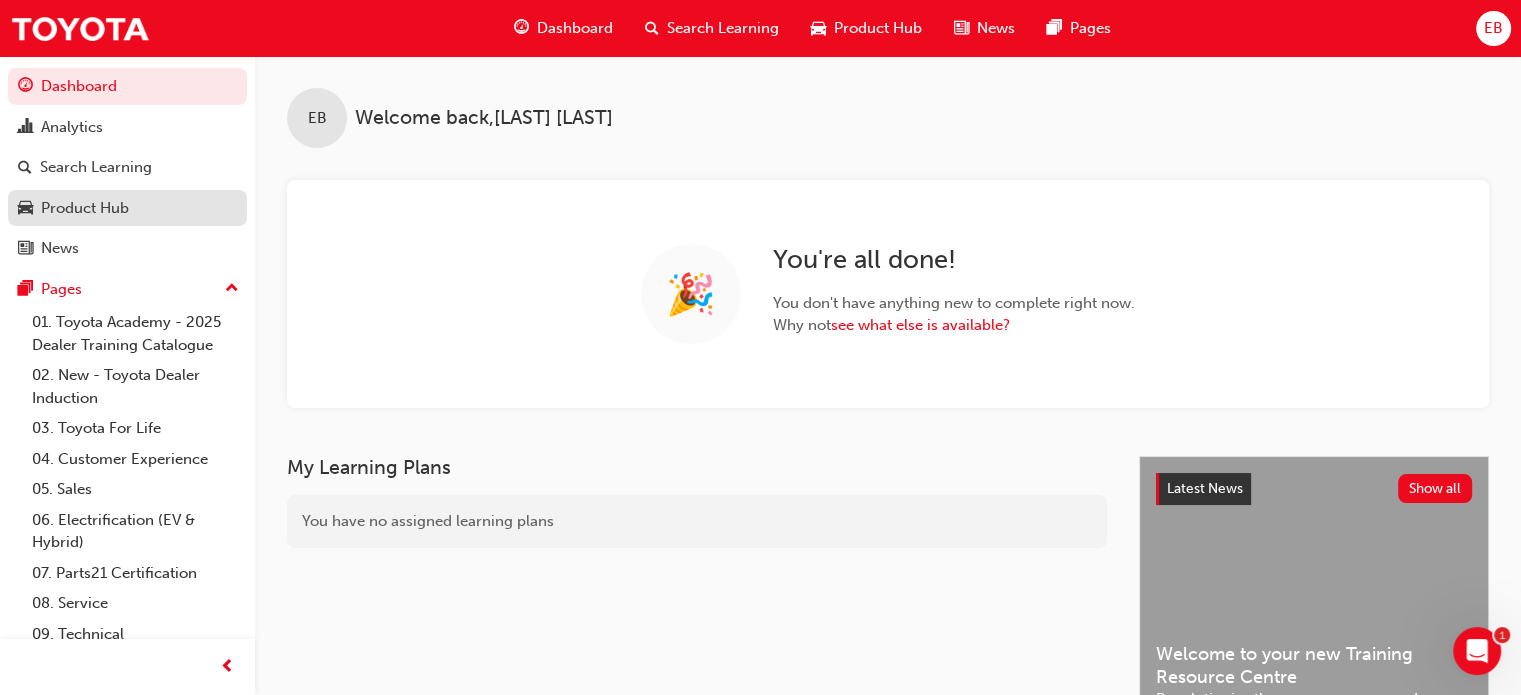 click on "Product Hub" at bounding box center (85, 208) 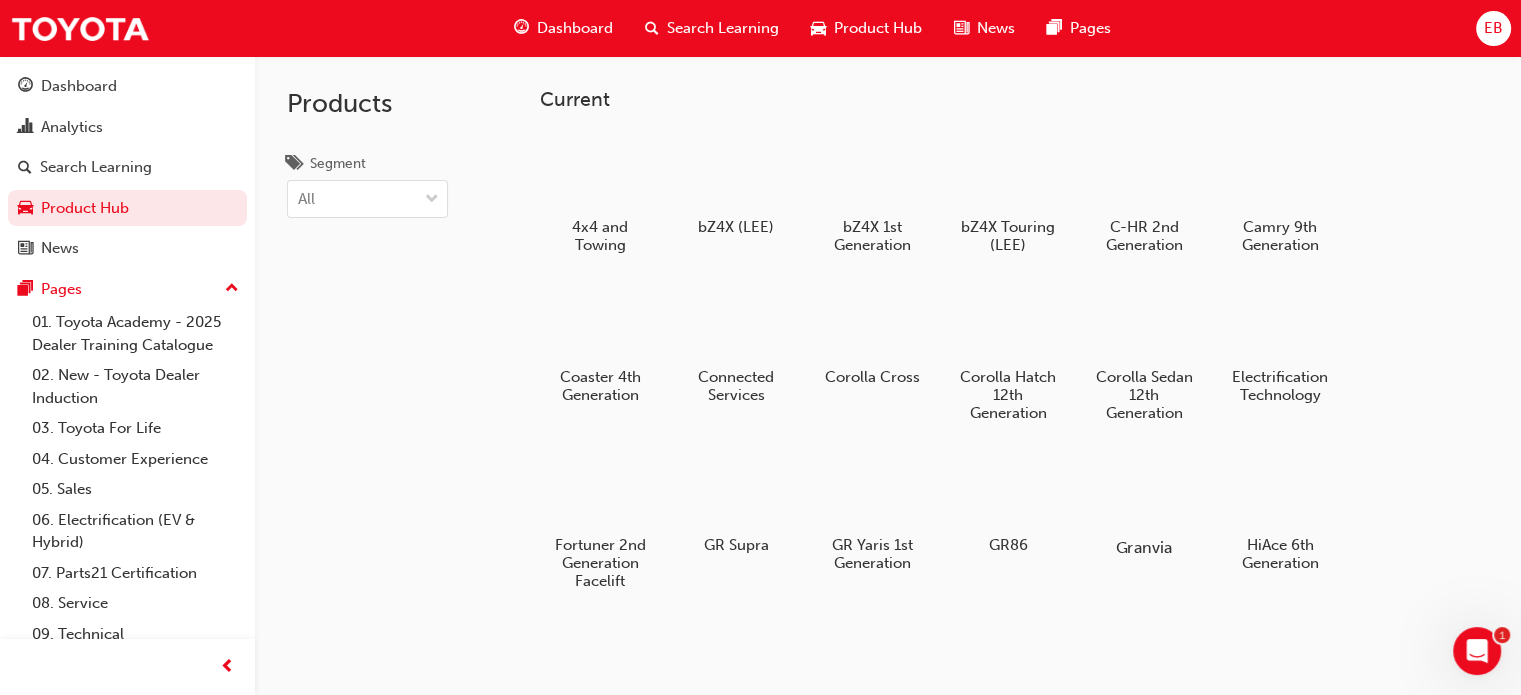 click at bounding box center [1144, 489] 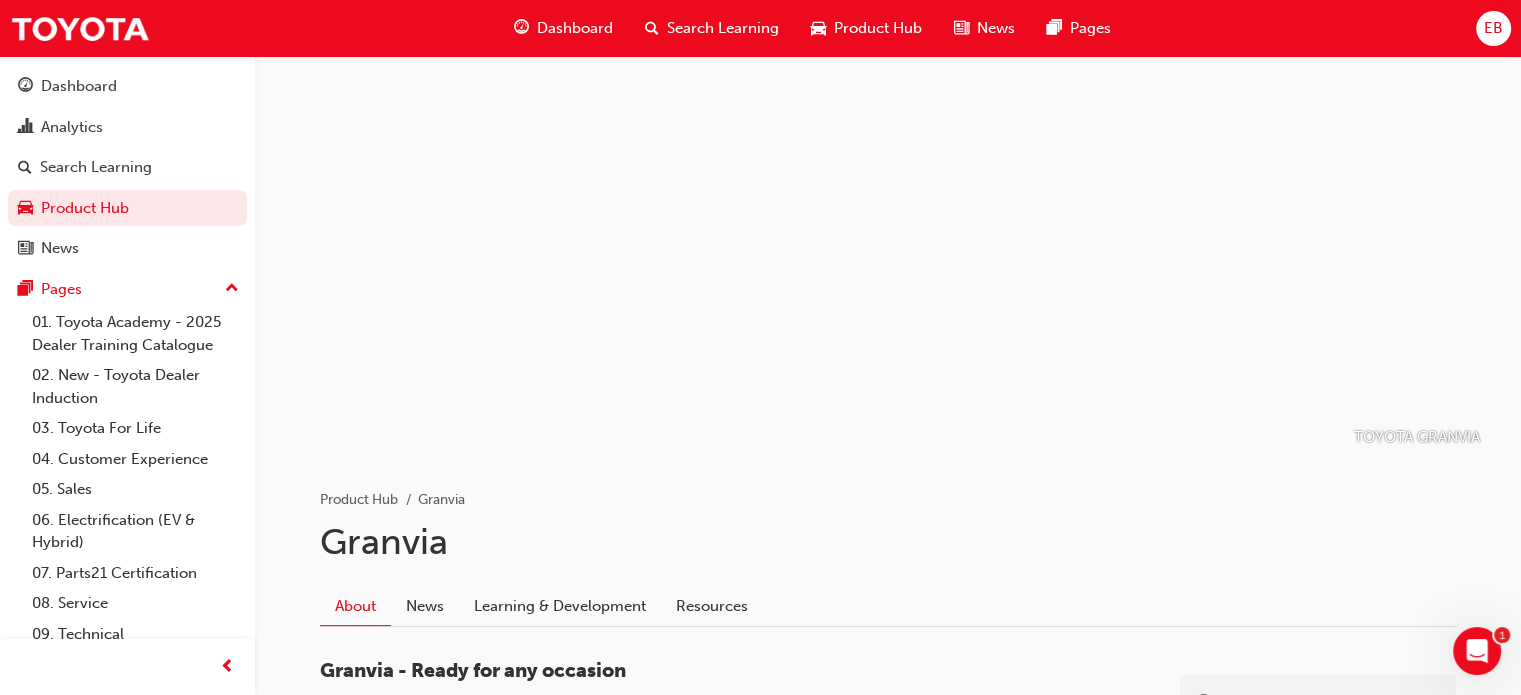 click on "TOYOTA GRANVIA Product Hub Granvia Granvia About News Learning & Development Resources Website Press Kit Brochures Other Links Granvia - Ready for any occasion The all-new Toyota Granvia offers Australians a stylish, premium people mover packed with luxury features at a value-for-money-price. Available in two grades -  Granvia and Granvia VX  - with a choice of six or eight seats in both, the new addition to the Toyota lineup delivers supreme comfort, premium appointments and a high level of safety features. Toyota Australia Vice President Sales and Marketing, Sean Hanley, said the all-new Granvia would change the way Australians think about people movers with its high levels of luxury features, refinement and comfort. 'With Granvia we are introducing a new nameplate to the people mover market and one that is set to raise the bar in that market offering stylish premium functionality,' Mr Hanley said. Key Features 6 or 8 seats Walk in Drivetrain Infotainment Competitors Volkswagen Multivan" at bounding box center [888, 893] 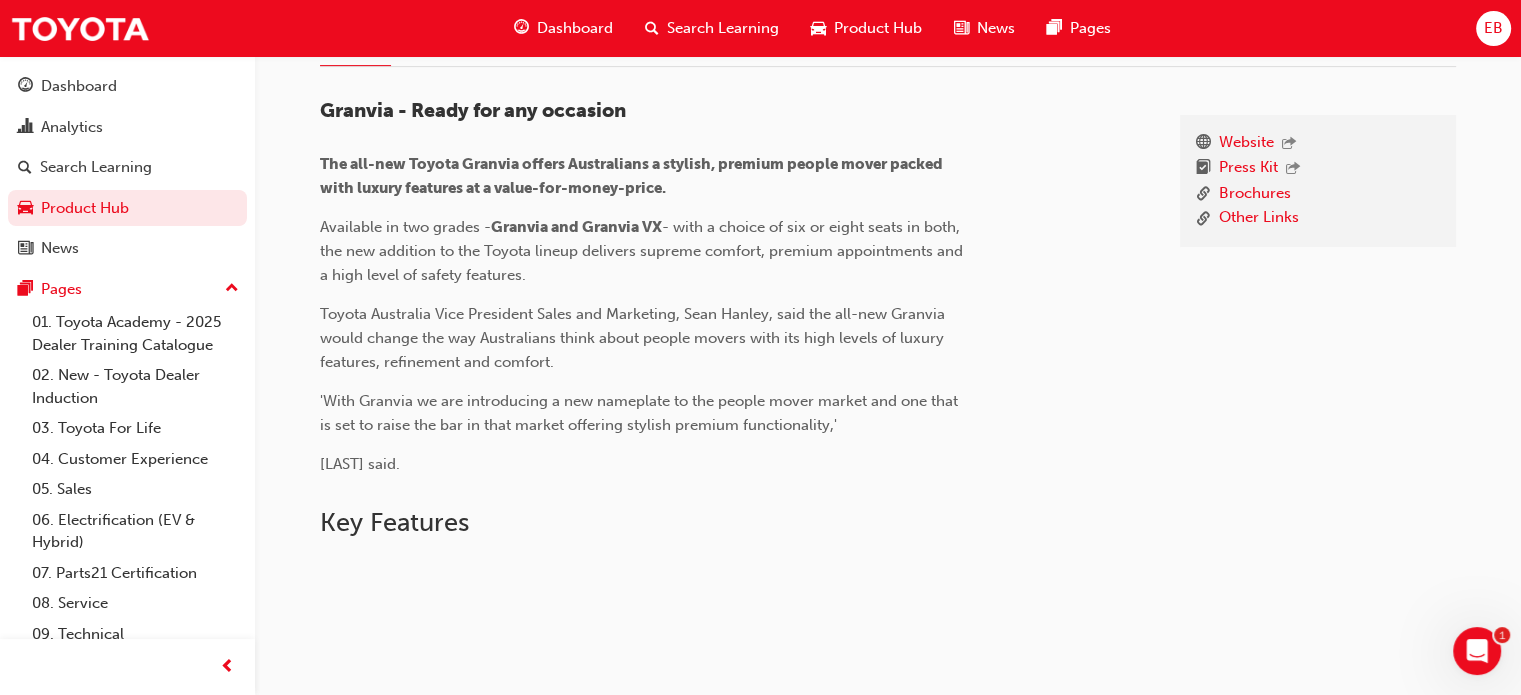 scroll, scrollTop: 652, scrollLeft: 0, axis: vertical 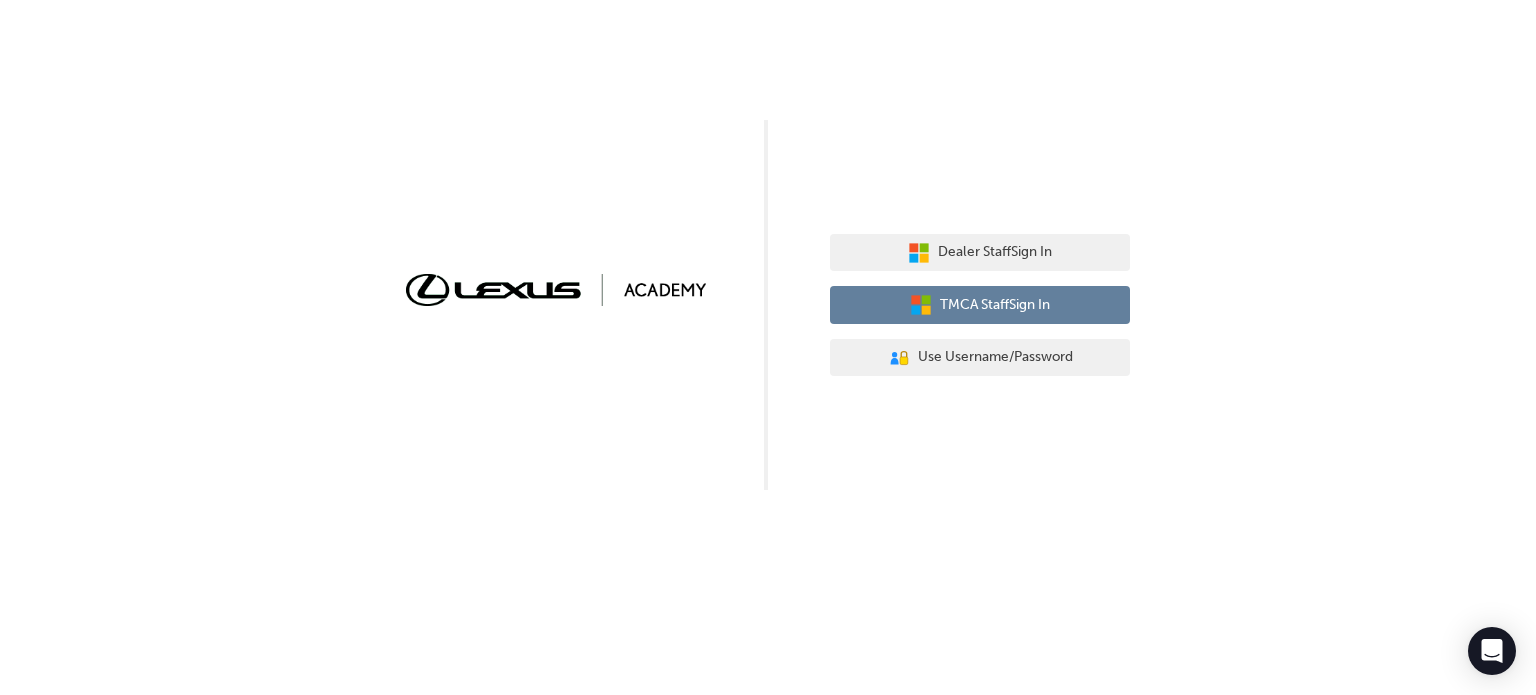 click on "TMCA Staff  Sign In" at bounding box center [995, 305] 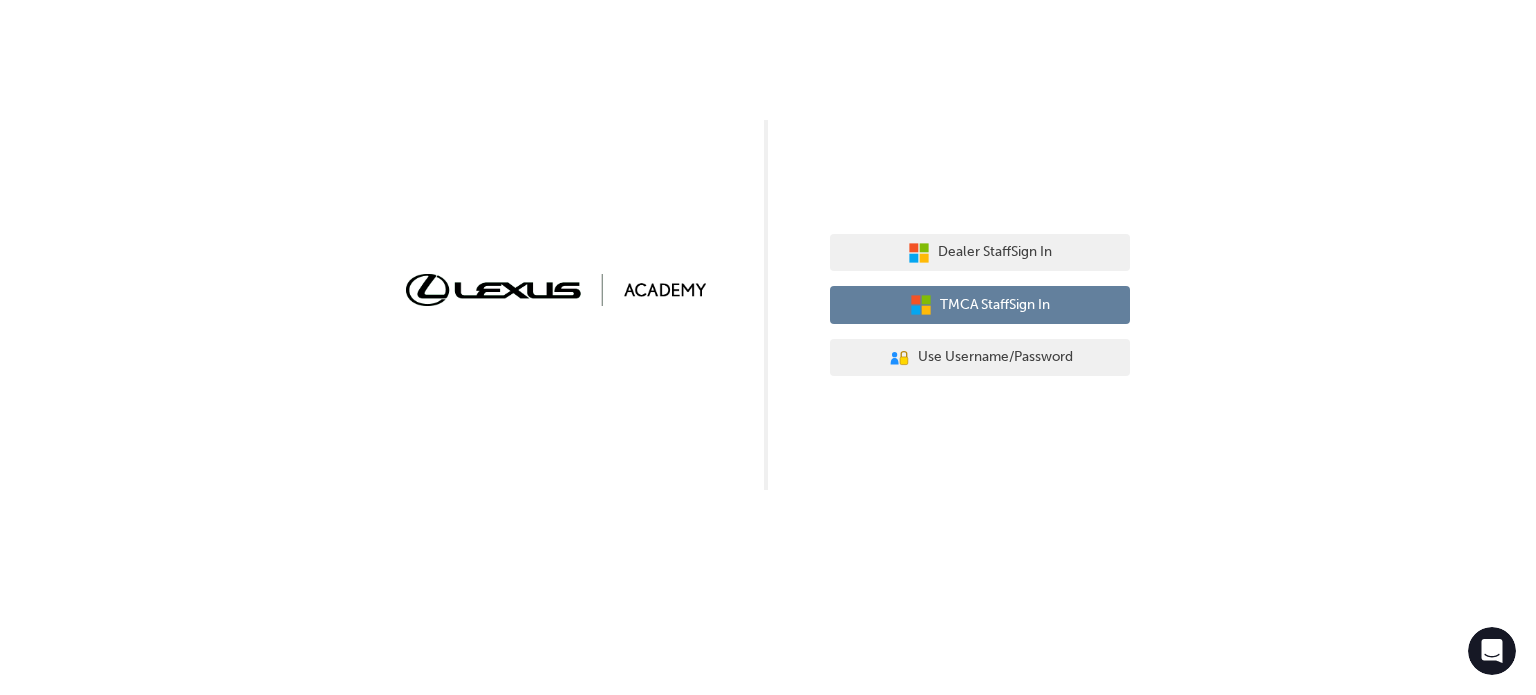 scroll, scrollTop: 0, scrollLeft: 0, axis: both 